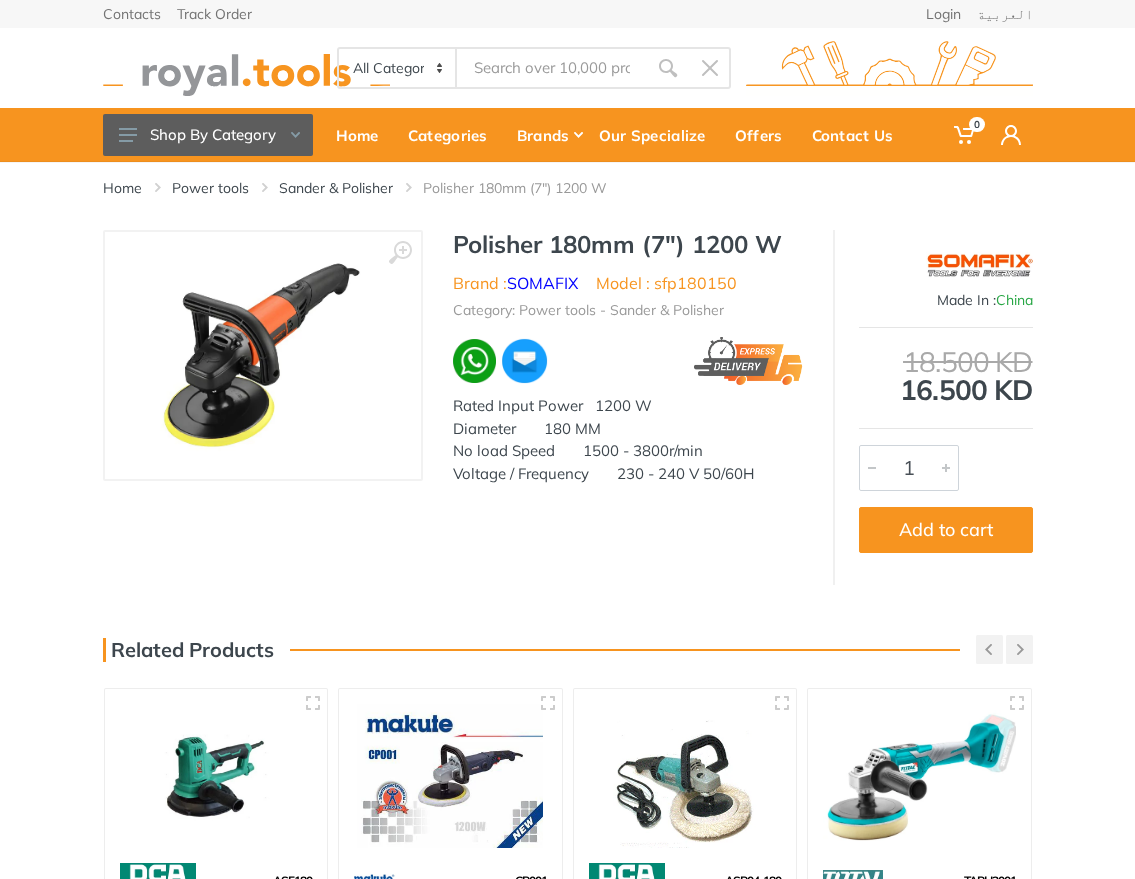 scroll, scrollTop: 0, scrollLeft: 0, axis: both 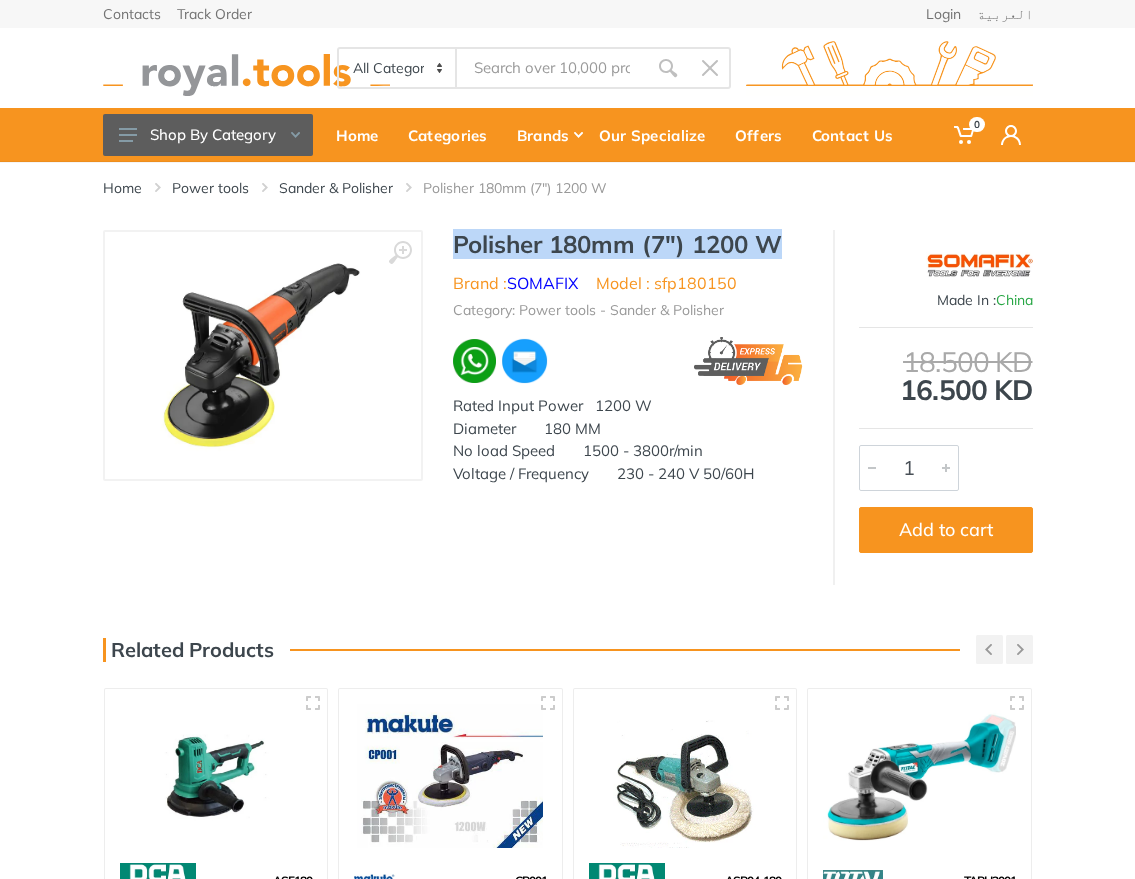 drag, startPoint x: 793, startPoint y: 244, endPoint x: 479, endPoint y: 238, distance: 314.0573 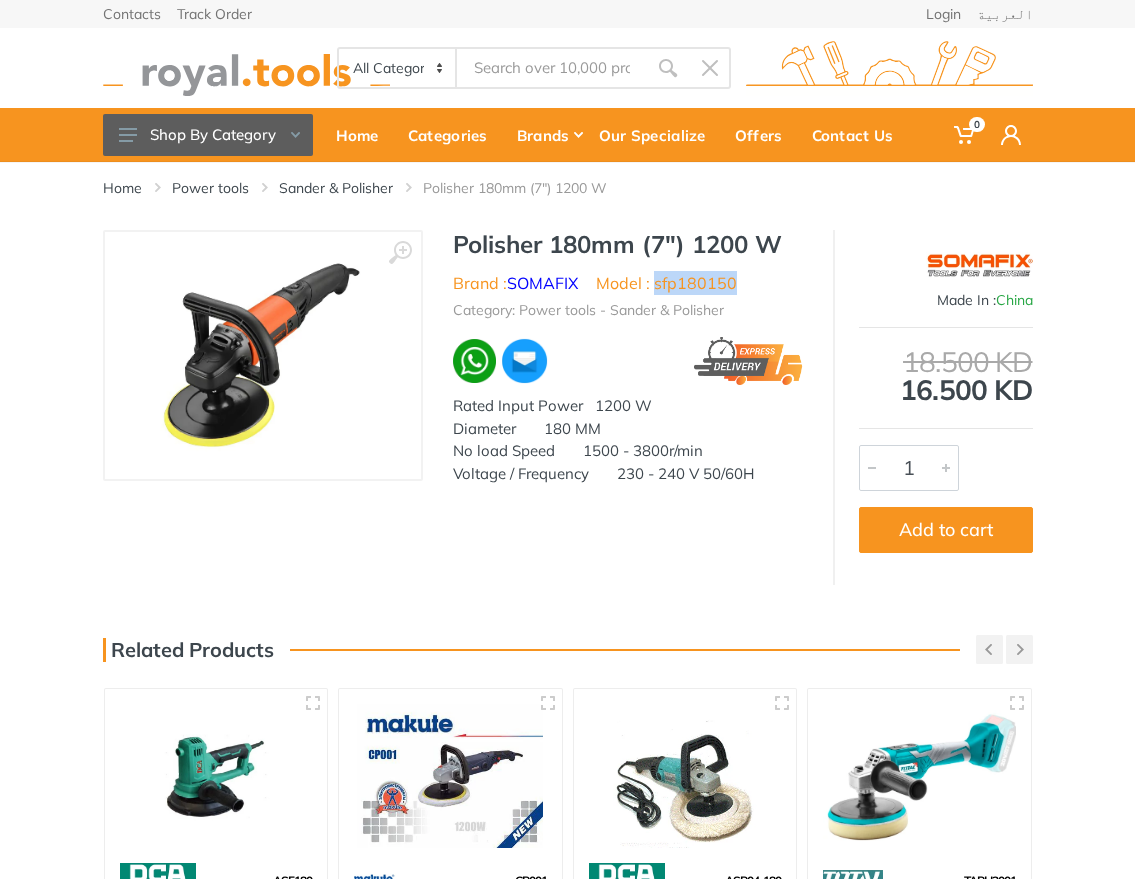 drag, startPoint x: 755, startPoint y: 276, endPoint x: 658, endPoint y: 281, distance: 97.128784 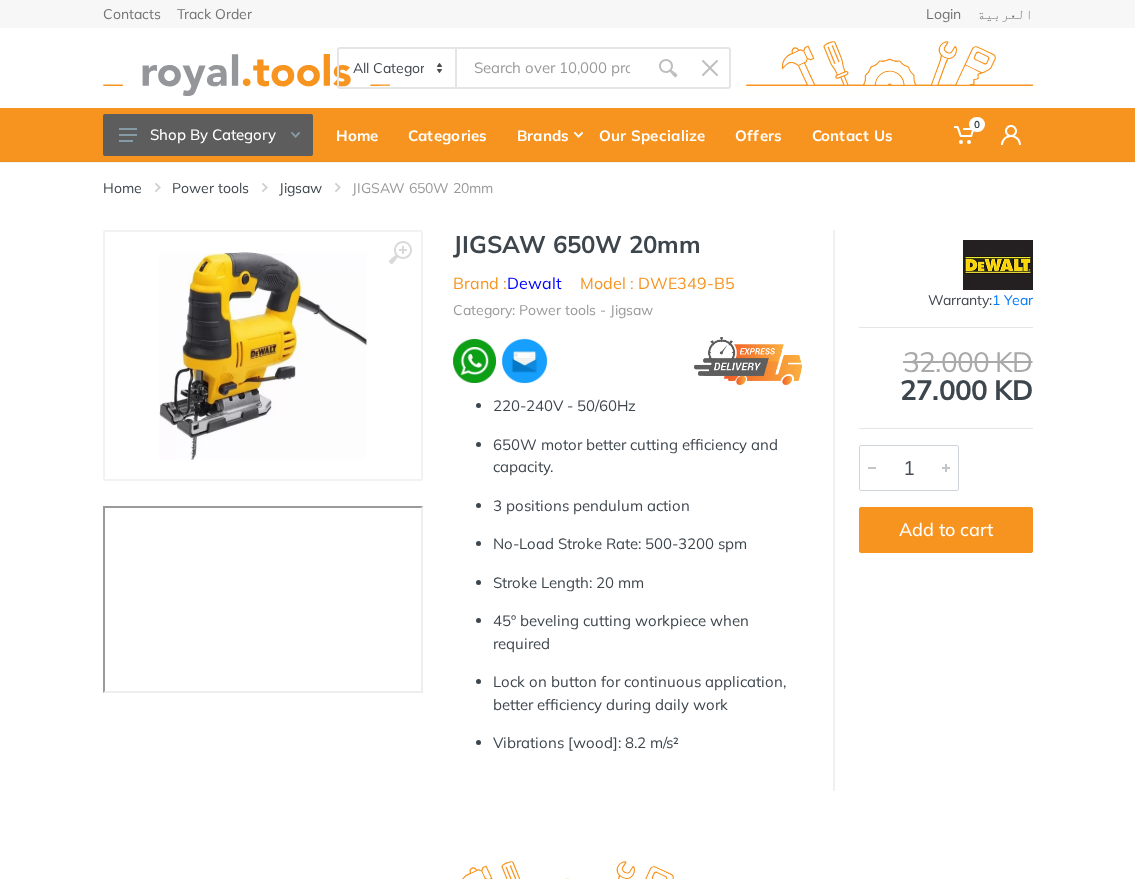 scroll, scrollTop: 0, scrollLeft: 0, axis: both 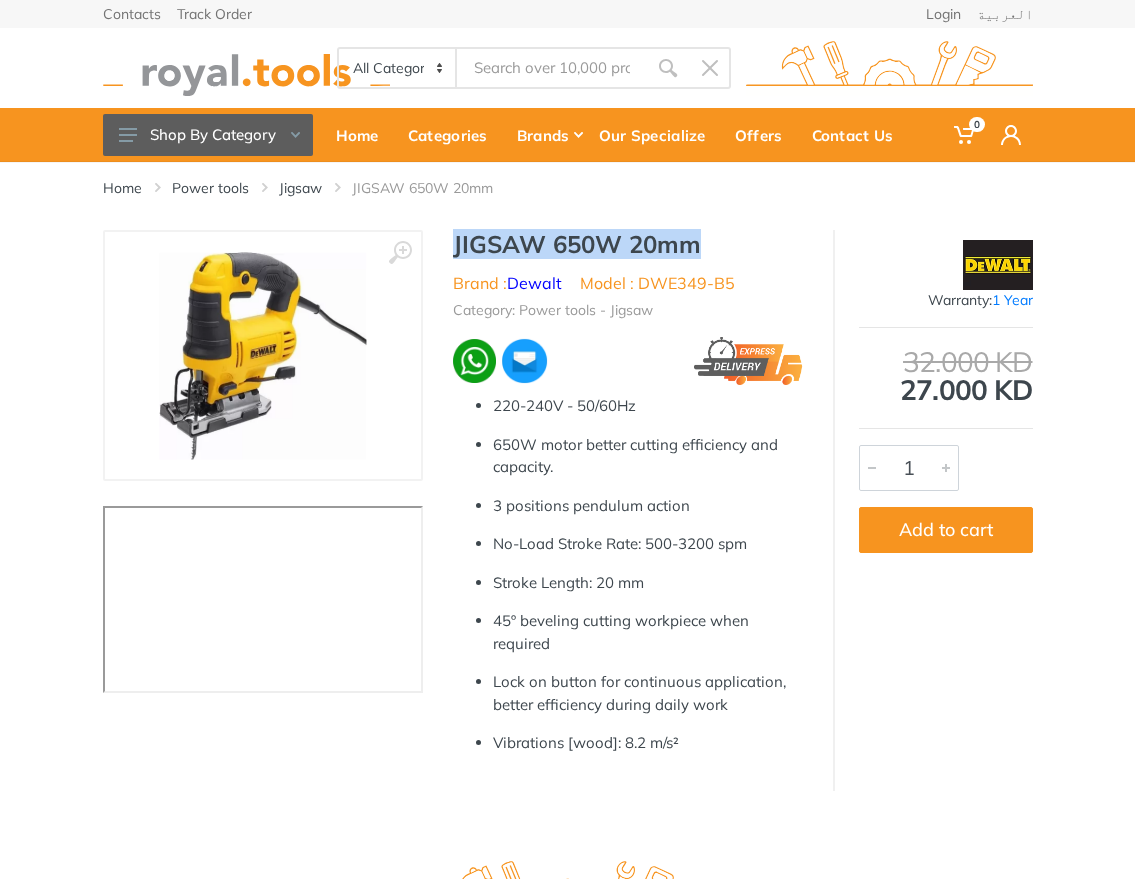 drag, startPoint x: 714, startPoint y: 248, endPoint x: 429, endPoint y: 253, distance: 285.04385 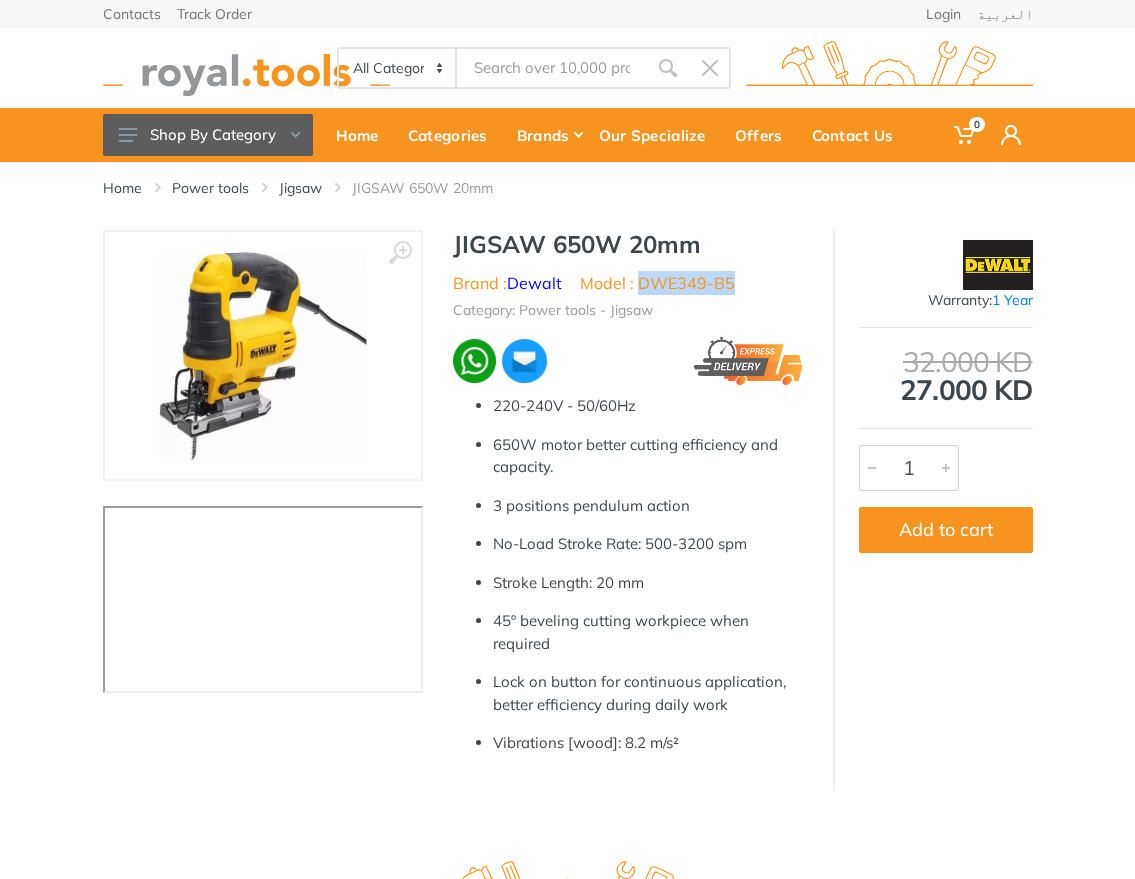 drag, startPoint x: 759, startPoint y: 288, endPoint x: 643, endPoint y: 273, distance: 116.965805 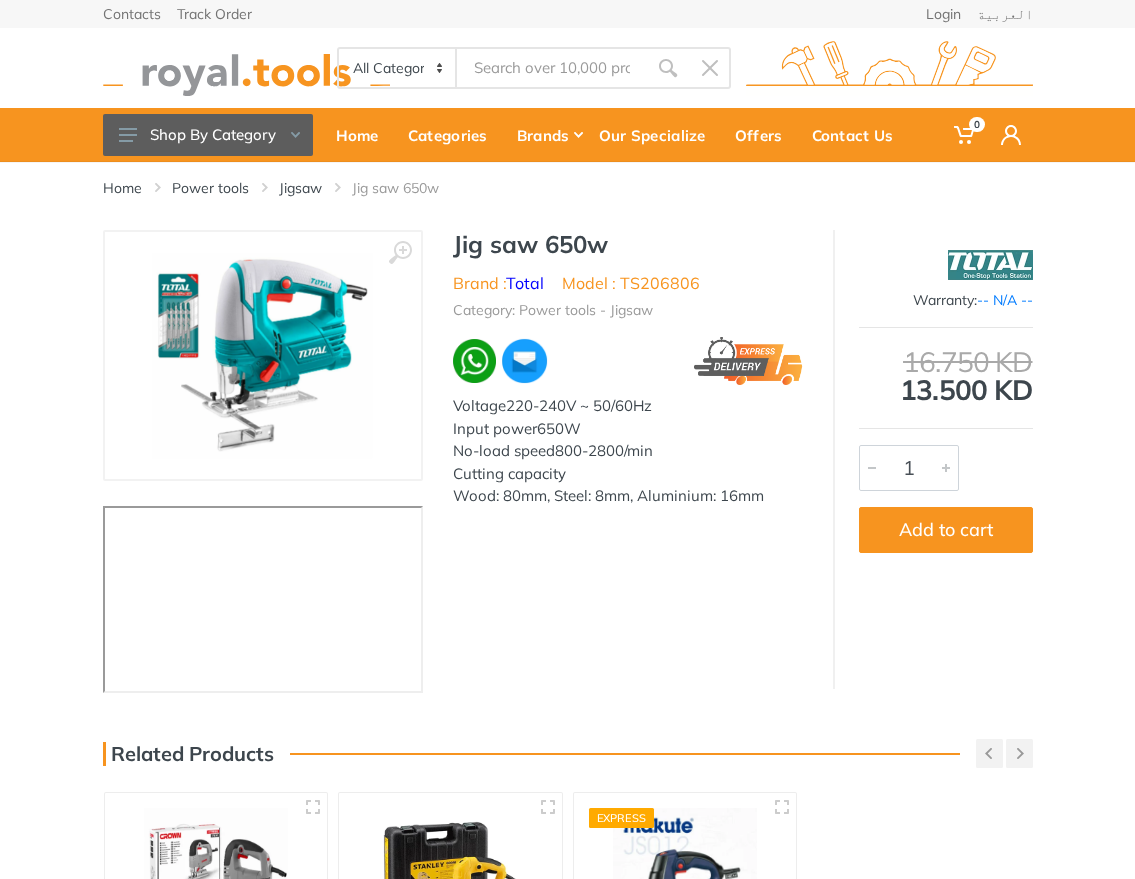 scroll, scrollTop: 0, scrollLeft: 0, axis: both 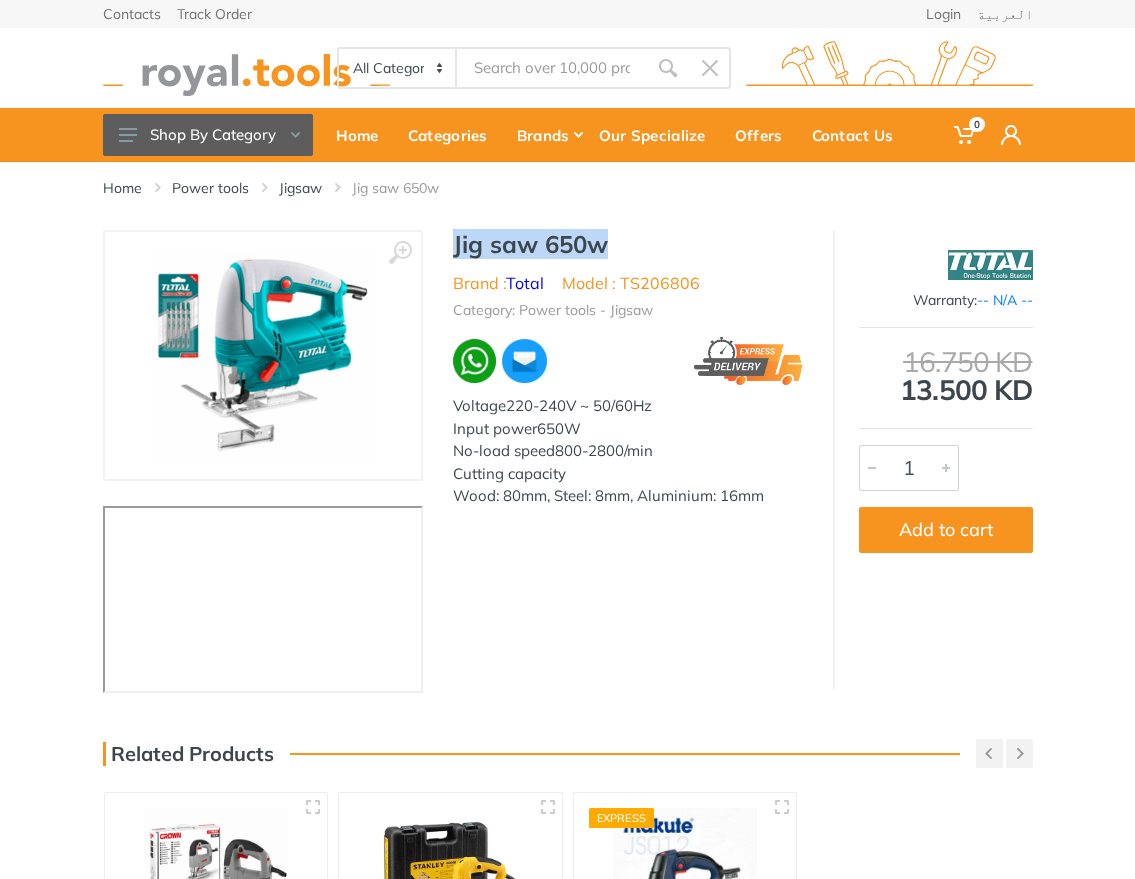 click on "Jig saw 650w
Brand :  Total
Model : TS206806
Category: Power tools - Jigsaw
Voltage220-240V ~ 50/60Hz Input power650W No-load speed800-2800/min Cutting capacity Wood: 80mm, Steel: 8mm, Aluminium: 16mm" at bounding box center (628, 375) 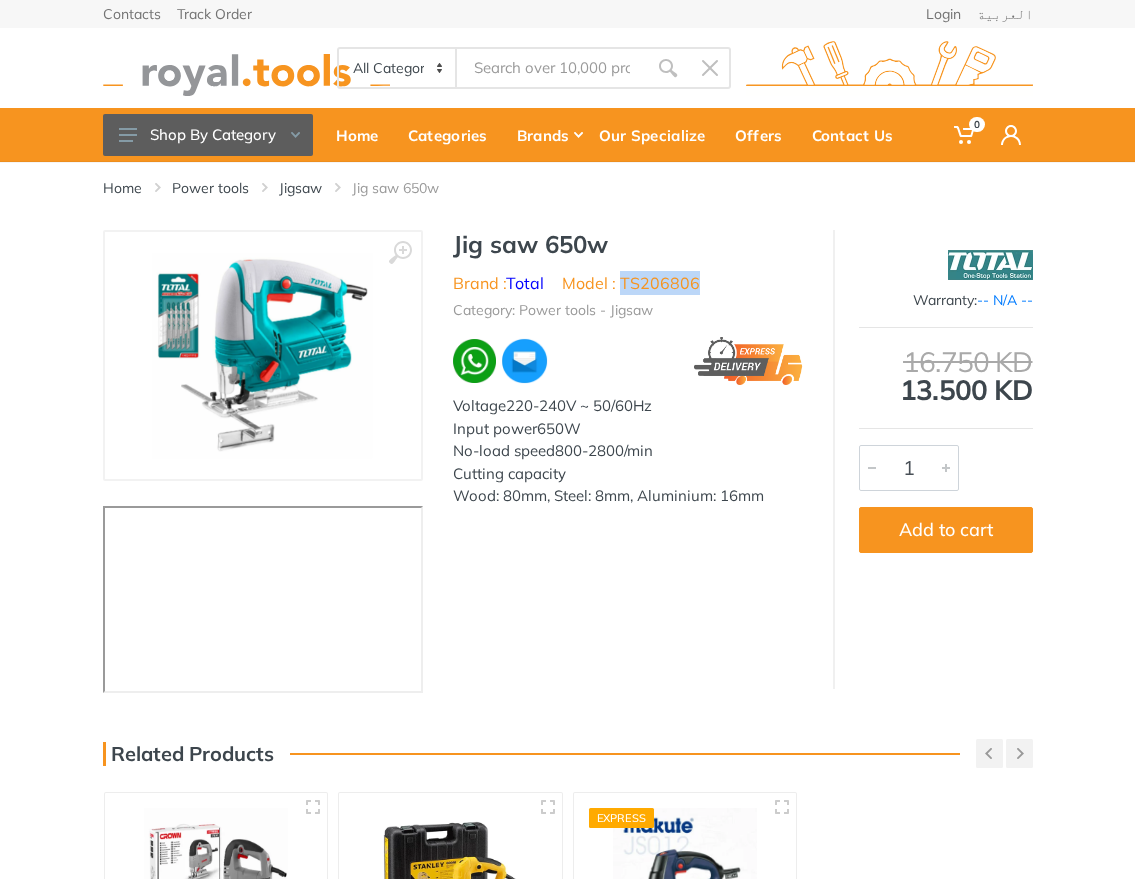 drag, startPoint x: 716, startPoint y: 283, endPoint x: 624, endPoint y: 280, distance: 92.0489 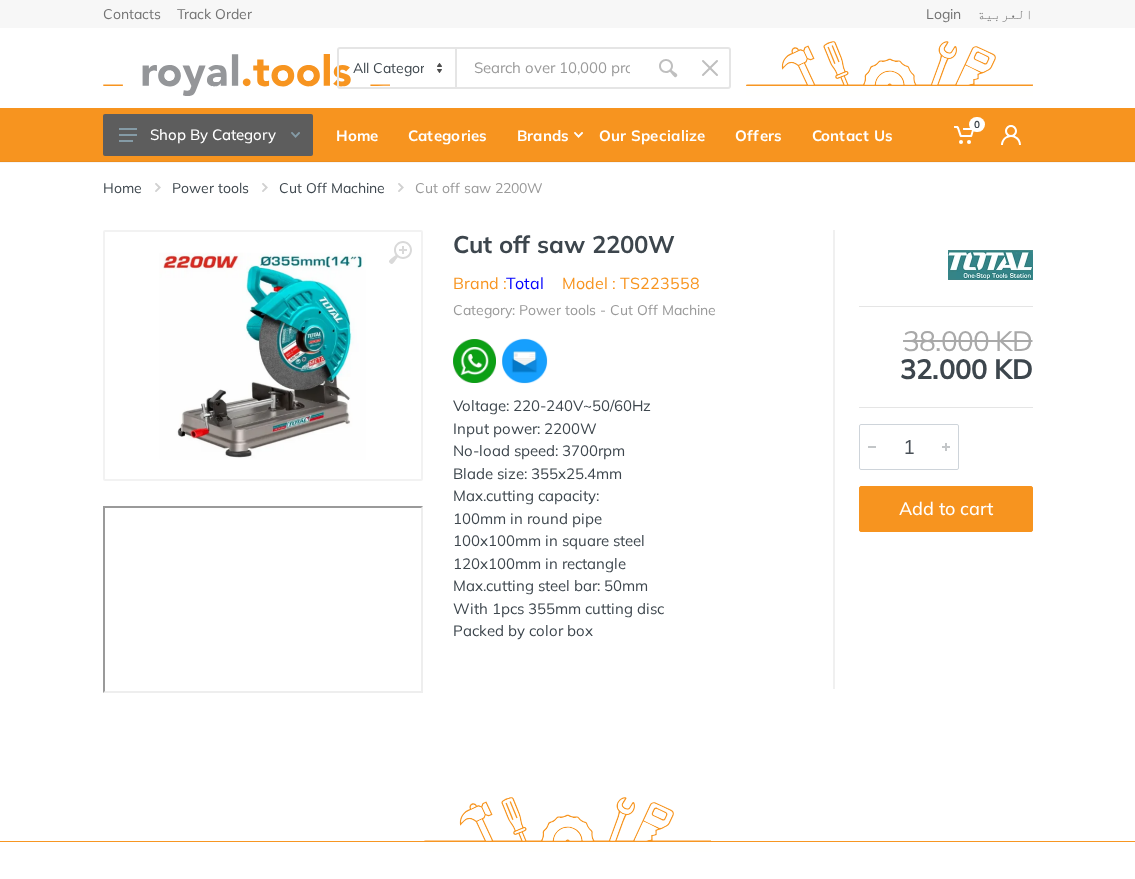 scroll, scrollTop: 0, scrollLeft: 0, axis: both 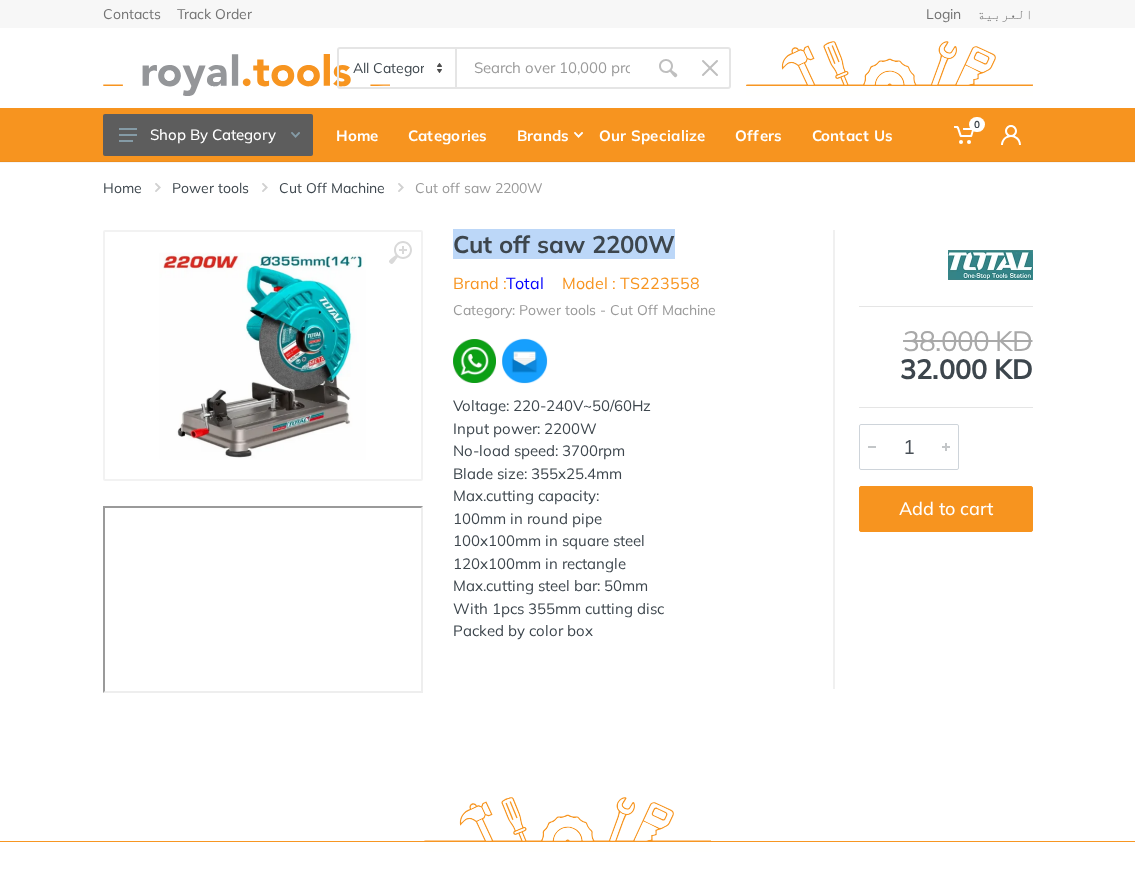 drag, startPoint x: 699, startPoint y: 242, endPoint x: 460, endPoint y: 242, distance: 239 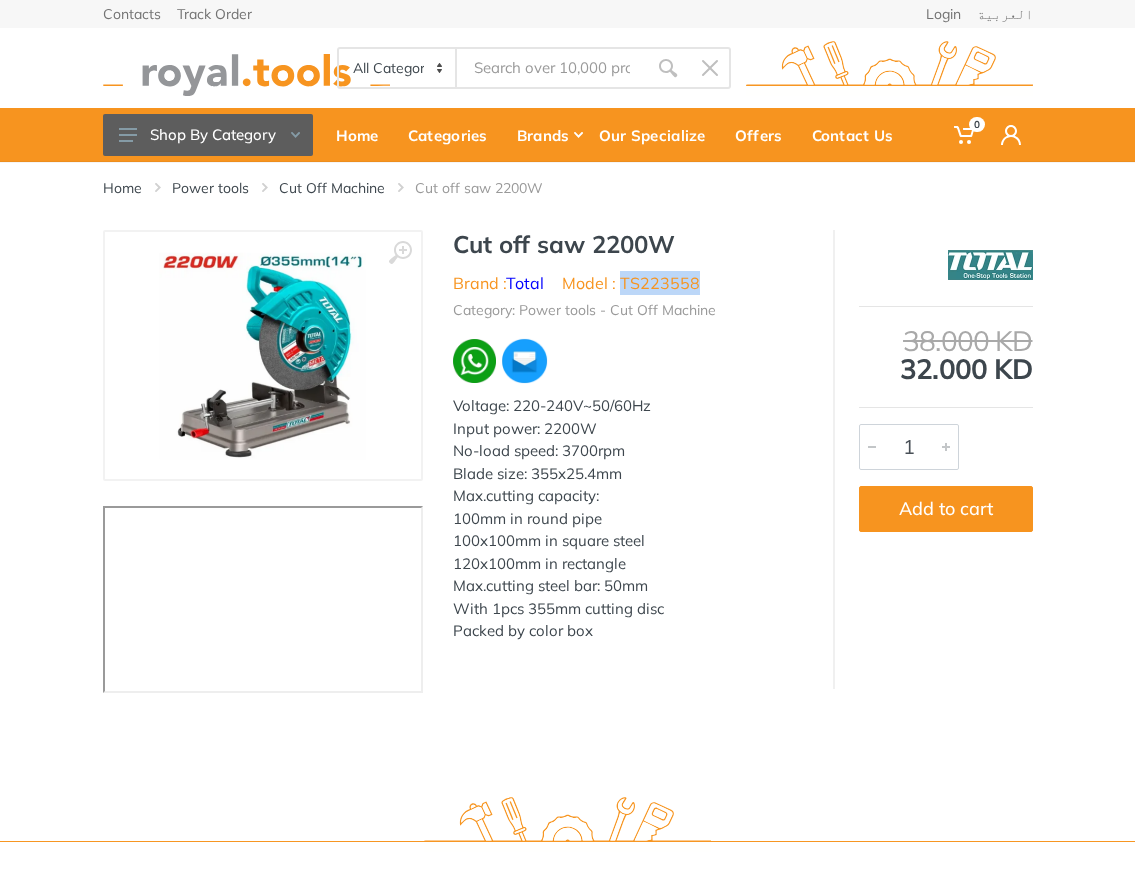 drag, startPoint x: 726, startPoint y: 286, endPoint x: 623, endPoint y: 284, distance: 103.01942 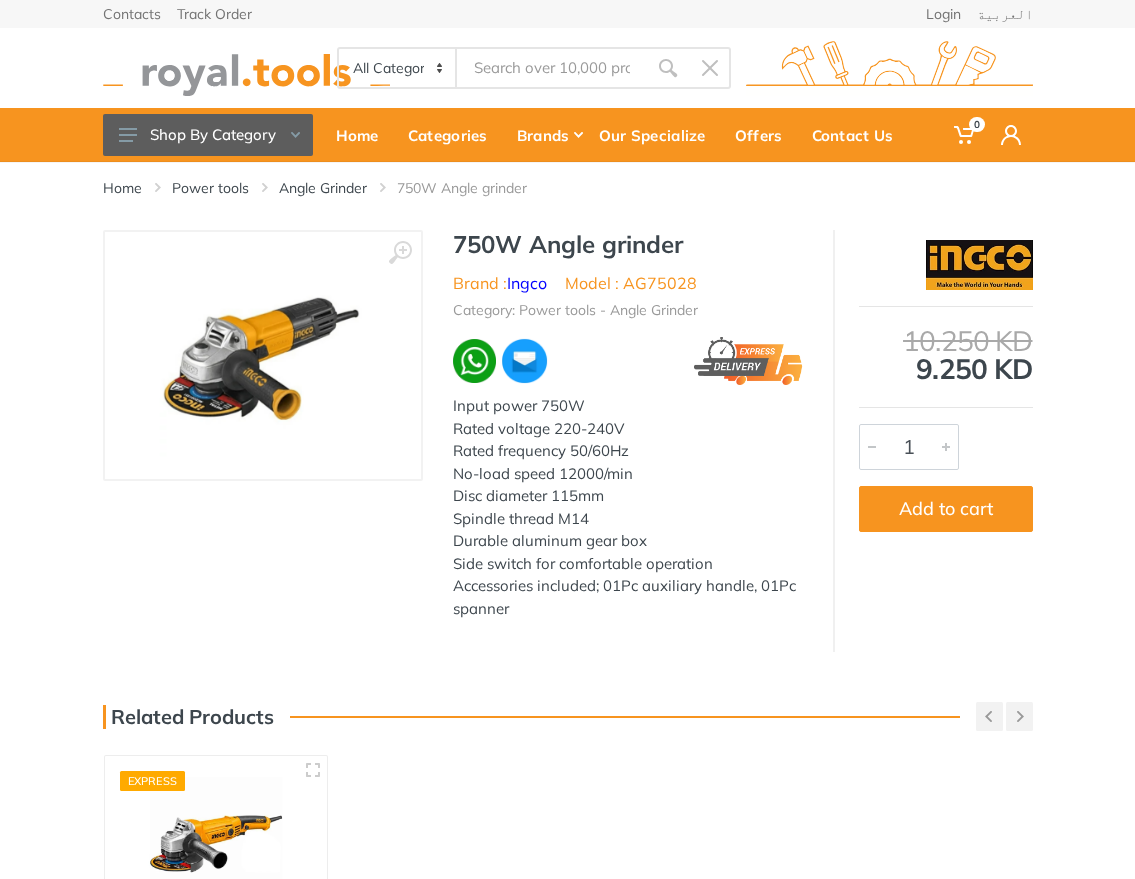 scroll, scrollTop: 0, scrollLeft: 0, axis: both 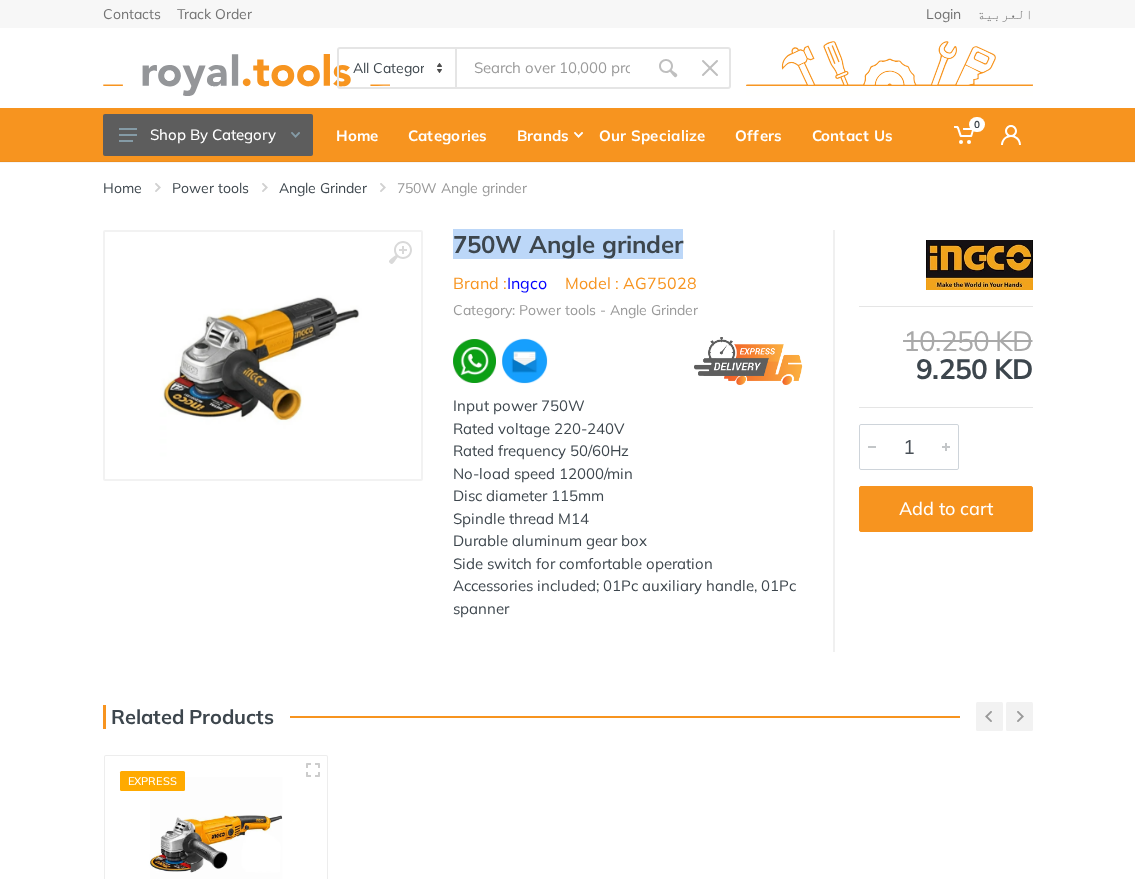 click on "750W Angle grinder" at bounding box center (628, 244) 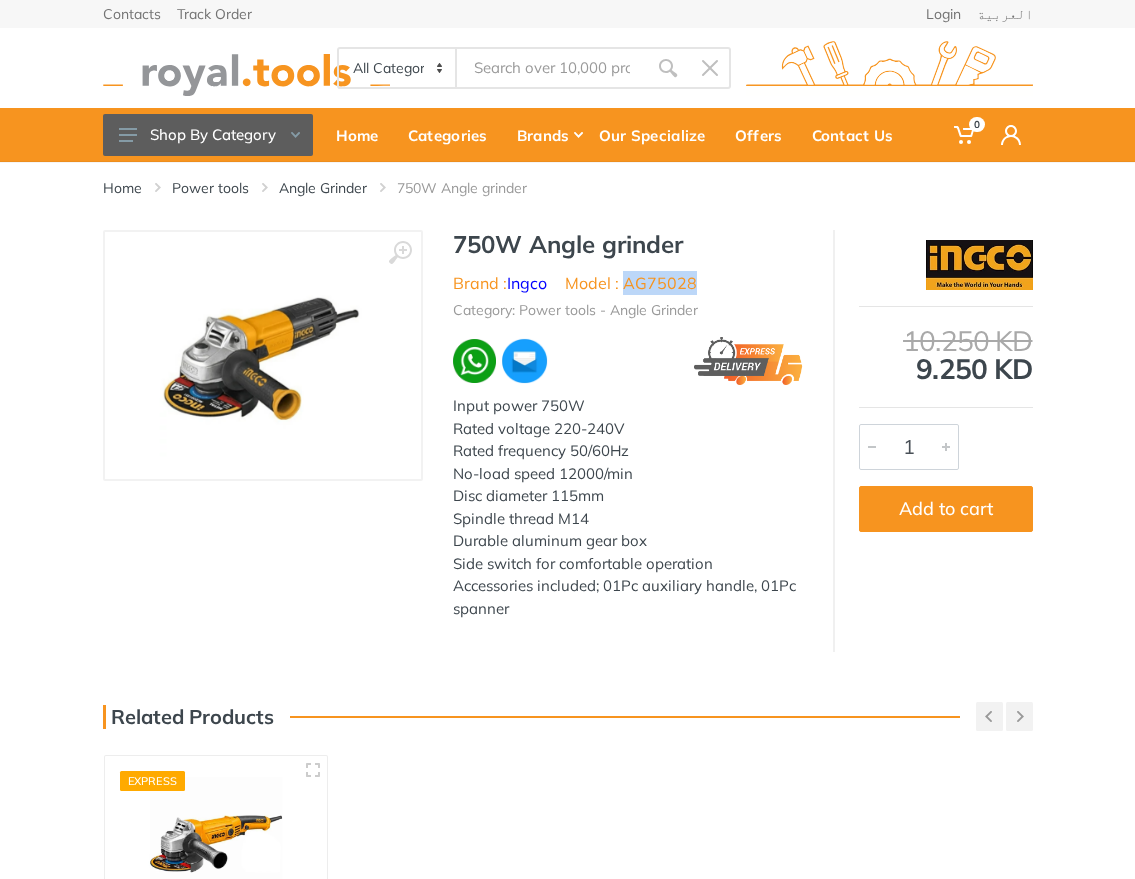 drag, startPoint x: 705, startPoint y: 286, endPoint x: 628, endPoint y: 283, distance: 77.05842 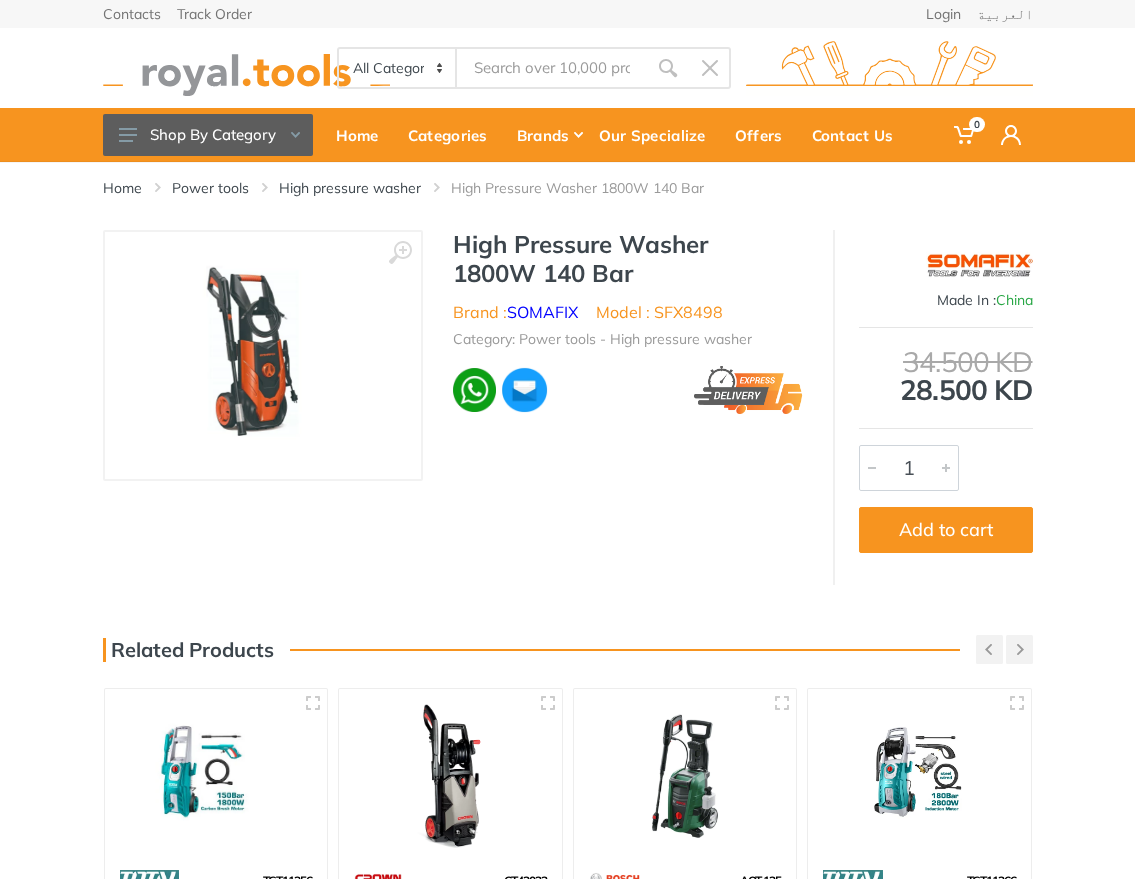 scroll, scrollTop: 0, scrollLeft: 0, axis: both 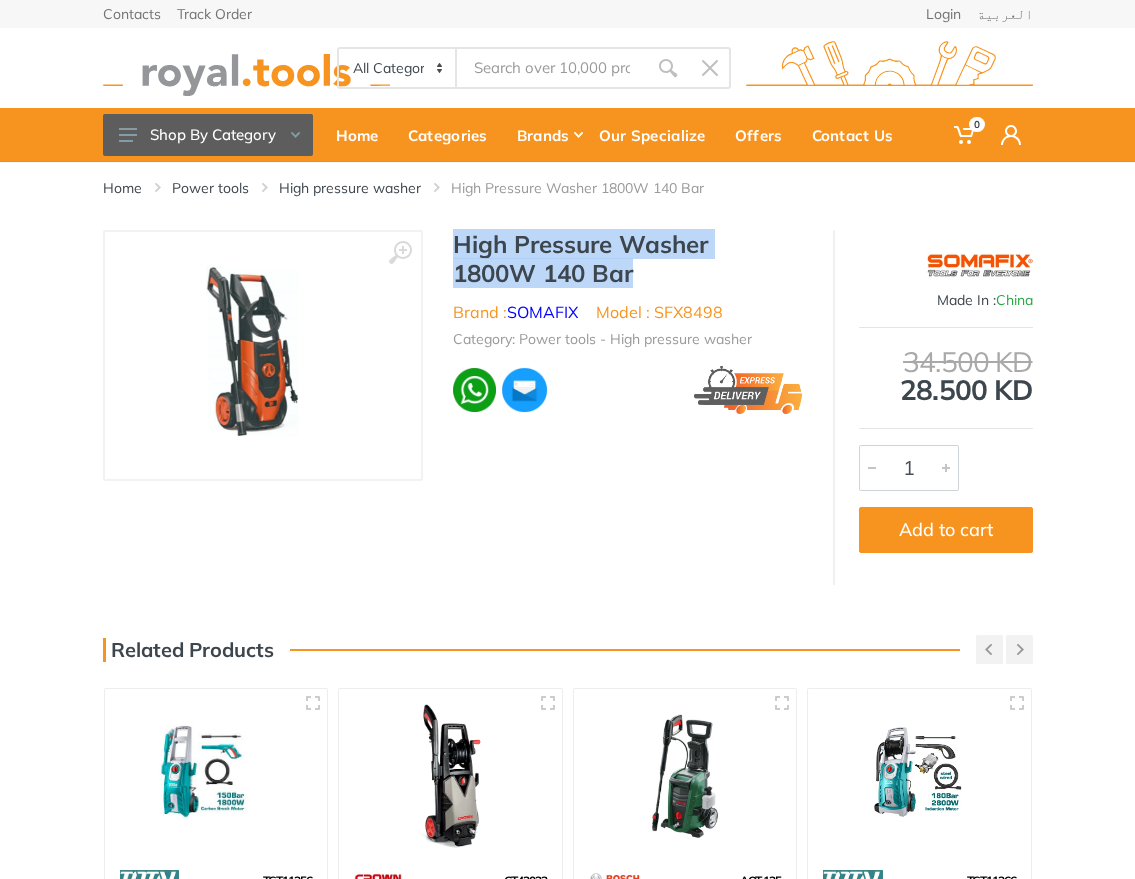 drag, startPoint x: 633, startPoint y: 268, endPoint x: 444, endPoint y: 248, distance: 190.05525 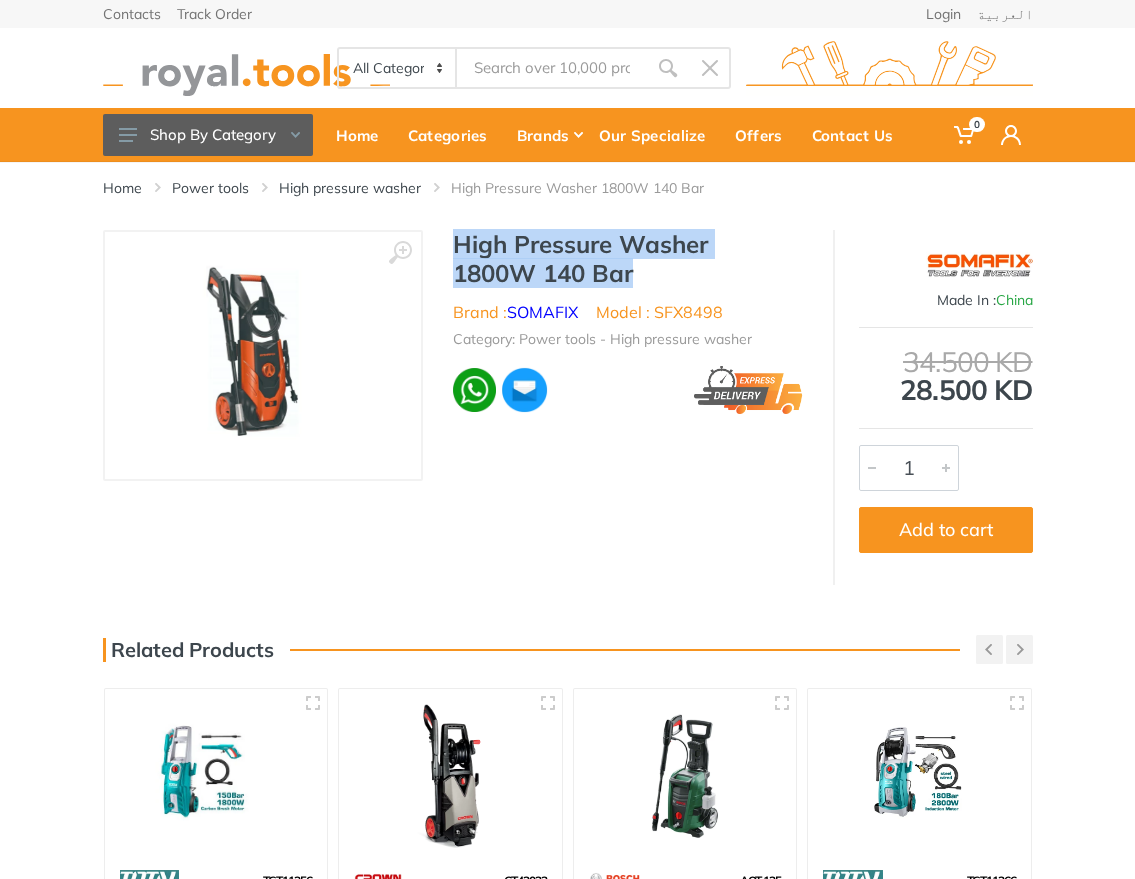 drag, startPoint x: 740, startPoint y: 305, endPoint x: 656, endPoint y: 306, distance: 84.00595 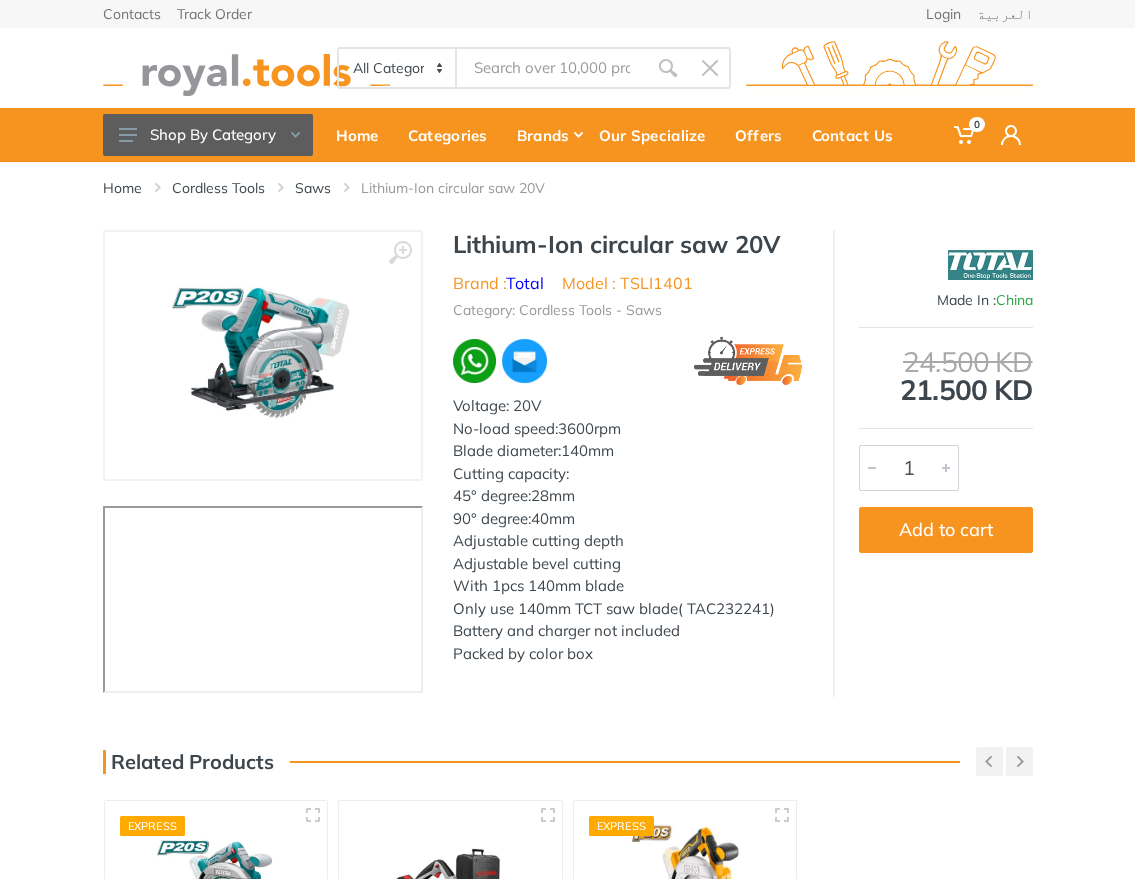 scroll, scrollTop: 0, scrollLeft: 0, axis: both 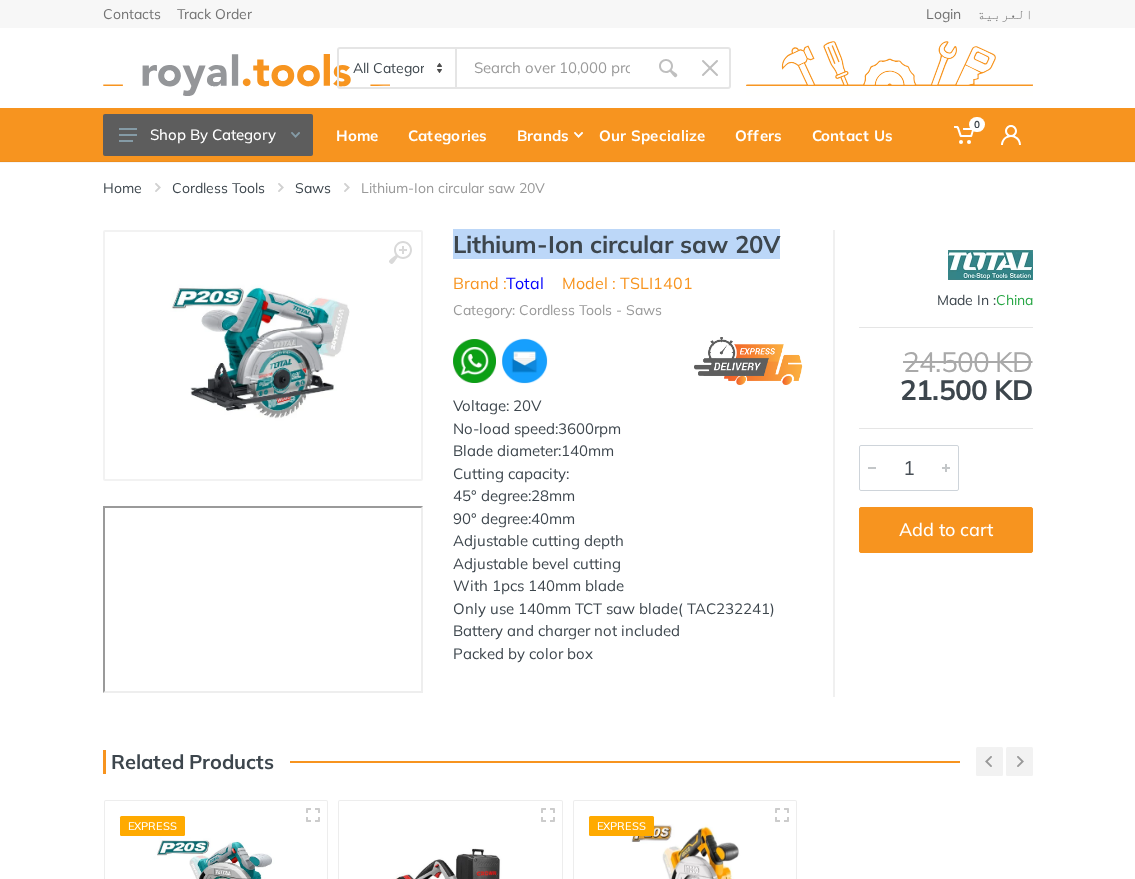 drag, startPoint x: 788, startPoint y: 246, endPoint x: 450, endPoint y: 247, distance: 338.00146 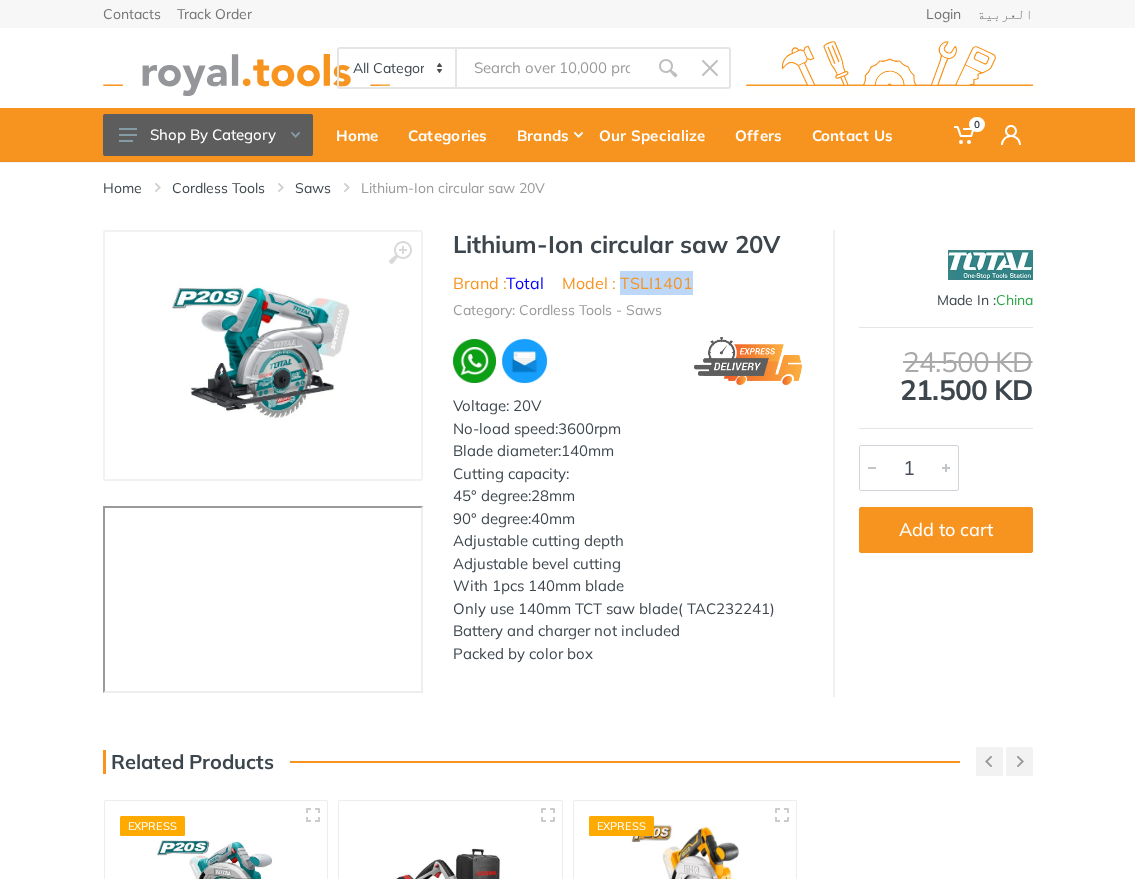 drag, startPoint x: 661, startPoint y: 285, endPoint x: 621, endPoint y: 282, distance: 40.112343 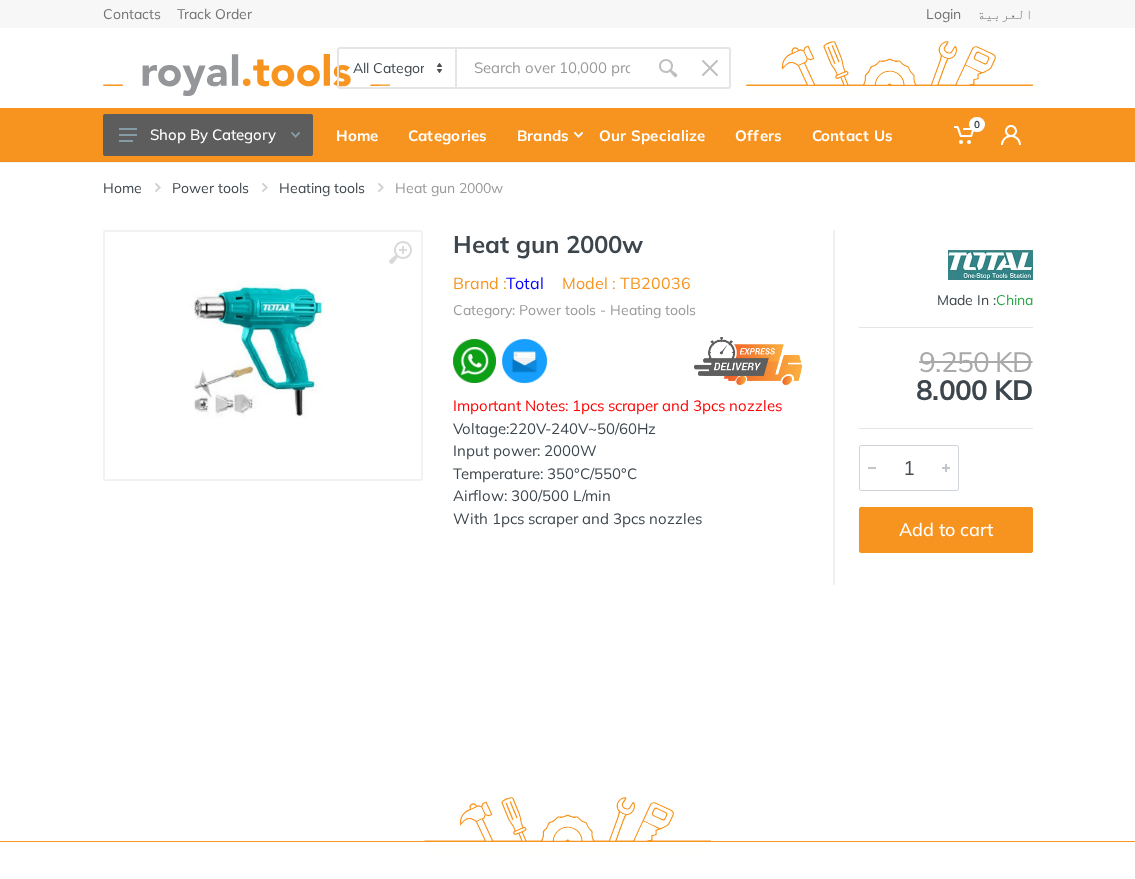 scroll, scrollTop: 0, scrollLeft: 0, axis: both 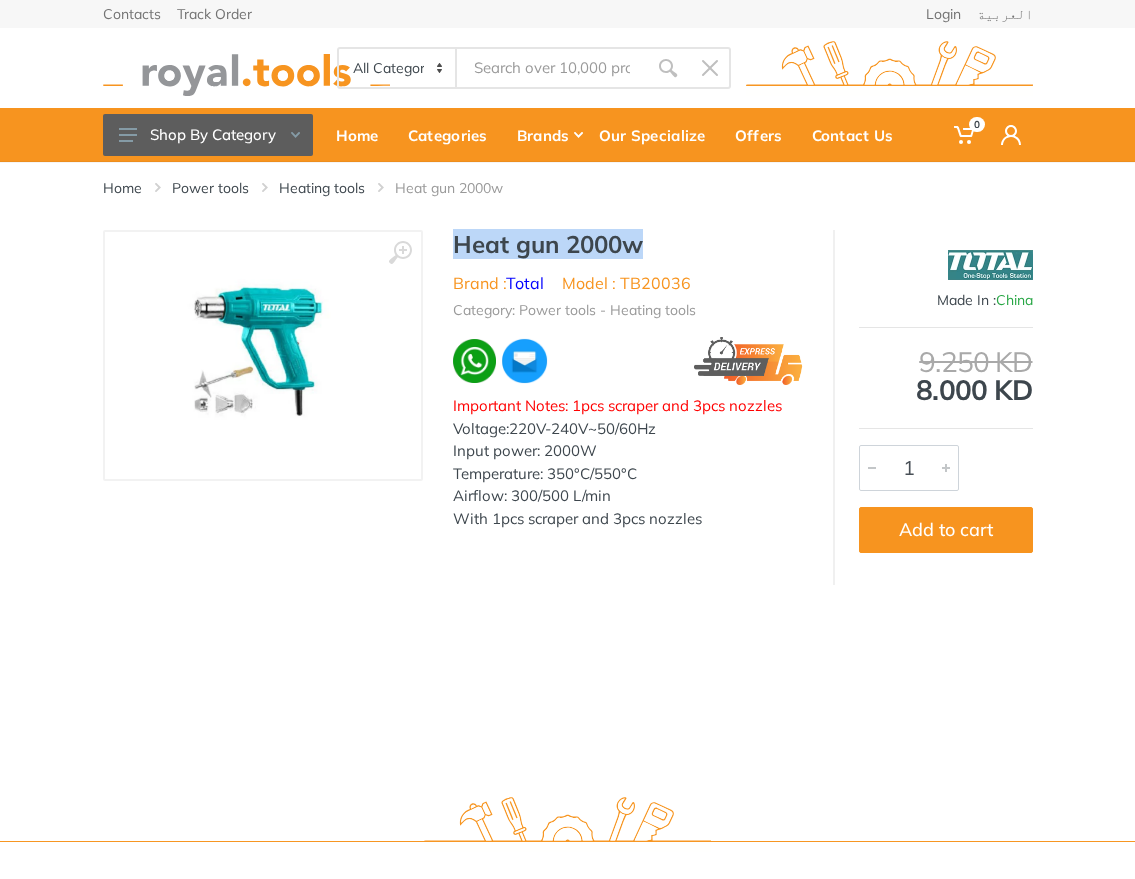 click on "Heat gun 2000w" at bounding box center (628, 244) 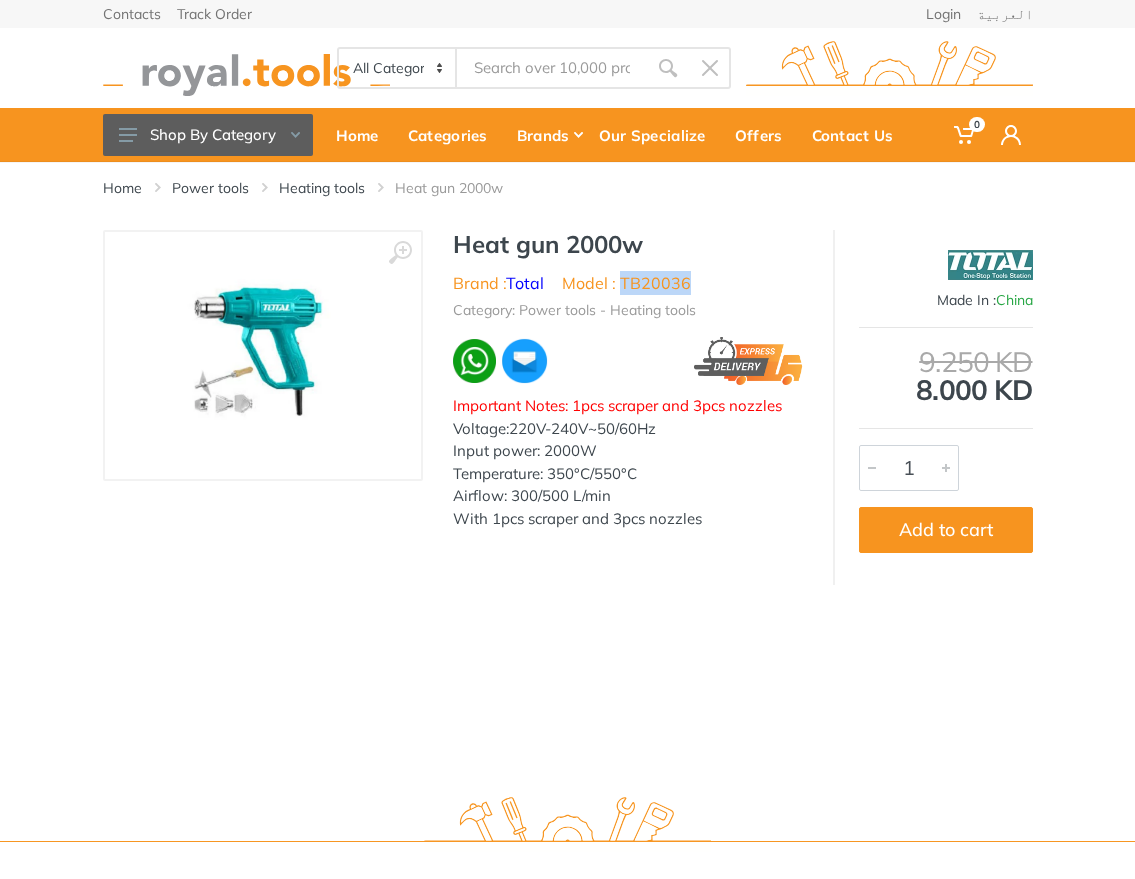 drag, startPoint x: 624, startPoint y: 281, endPoint x: 689, endPoint y: 284, distance: 65.06919 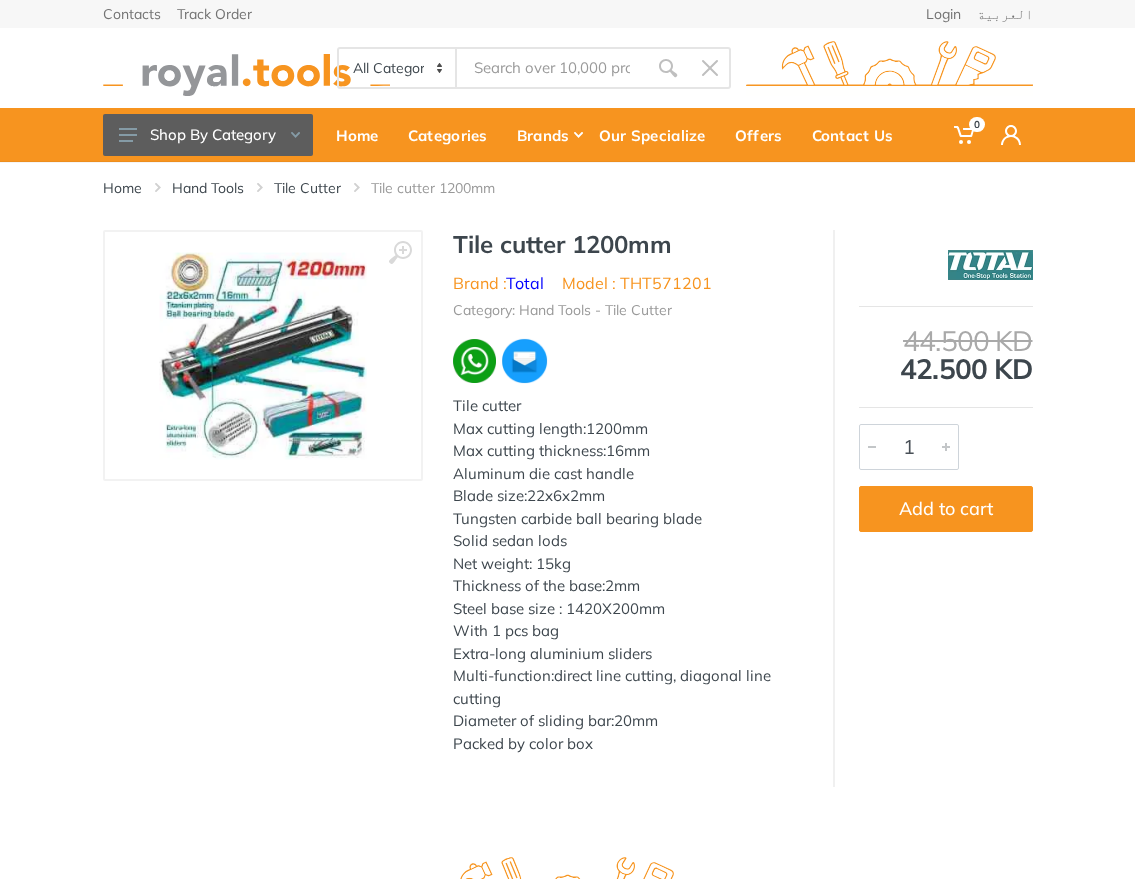 scroll, scrollTop: 0, scrollLeft: 0, axis: both 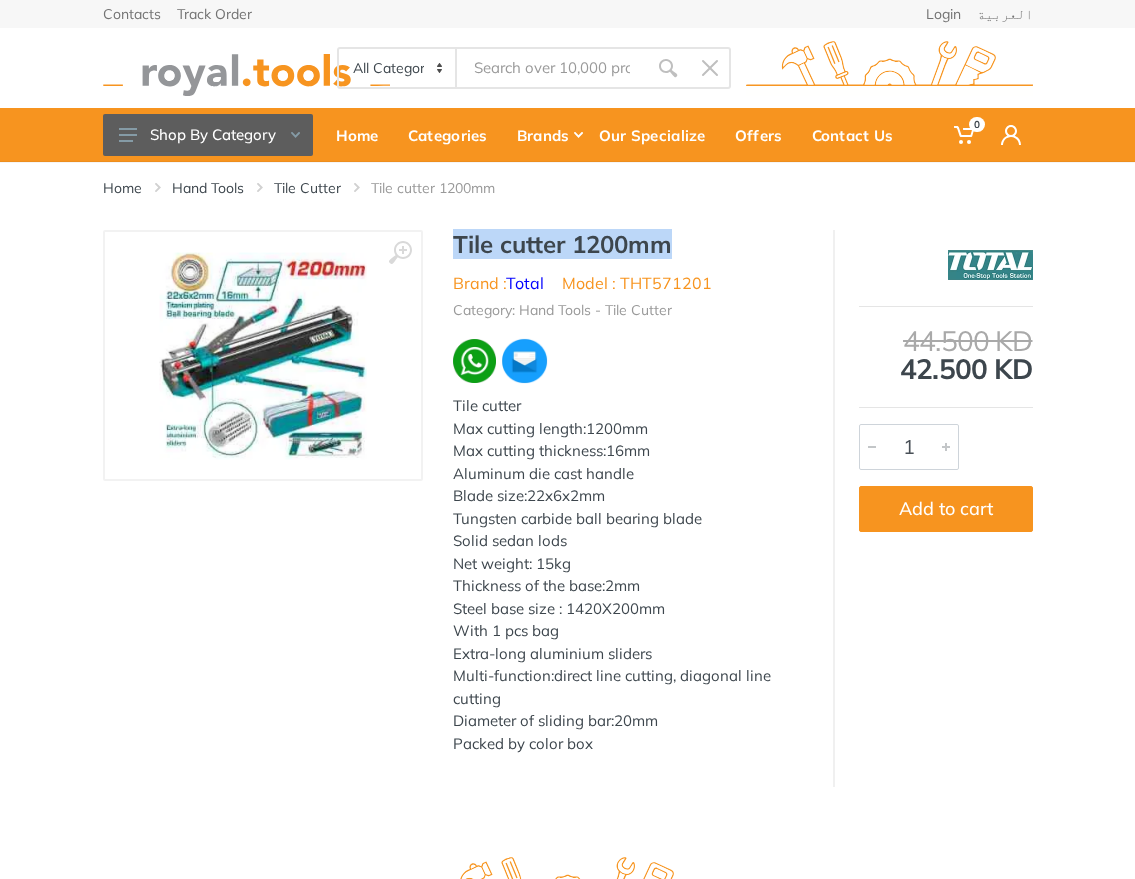 click on "Tile cutter 1200mm" at bounding box center (628, 244) 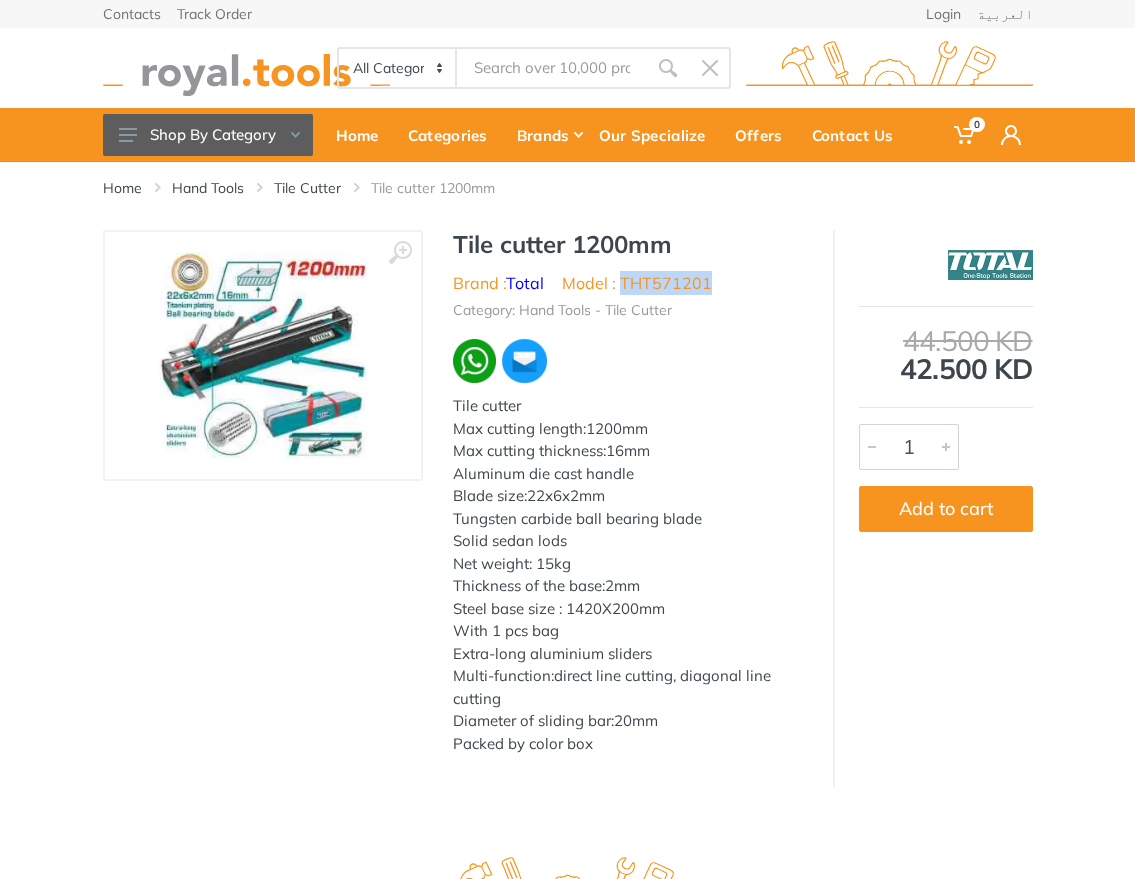 drag, startPoint x: 707, startPoint y: 279, endPoint x: 625, endPoint y: 280, distance: 82.006096 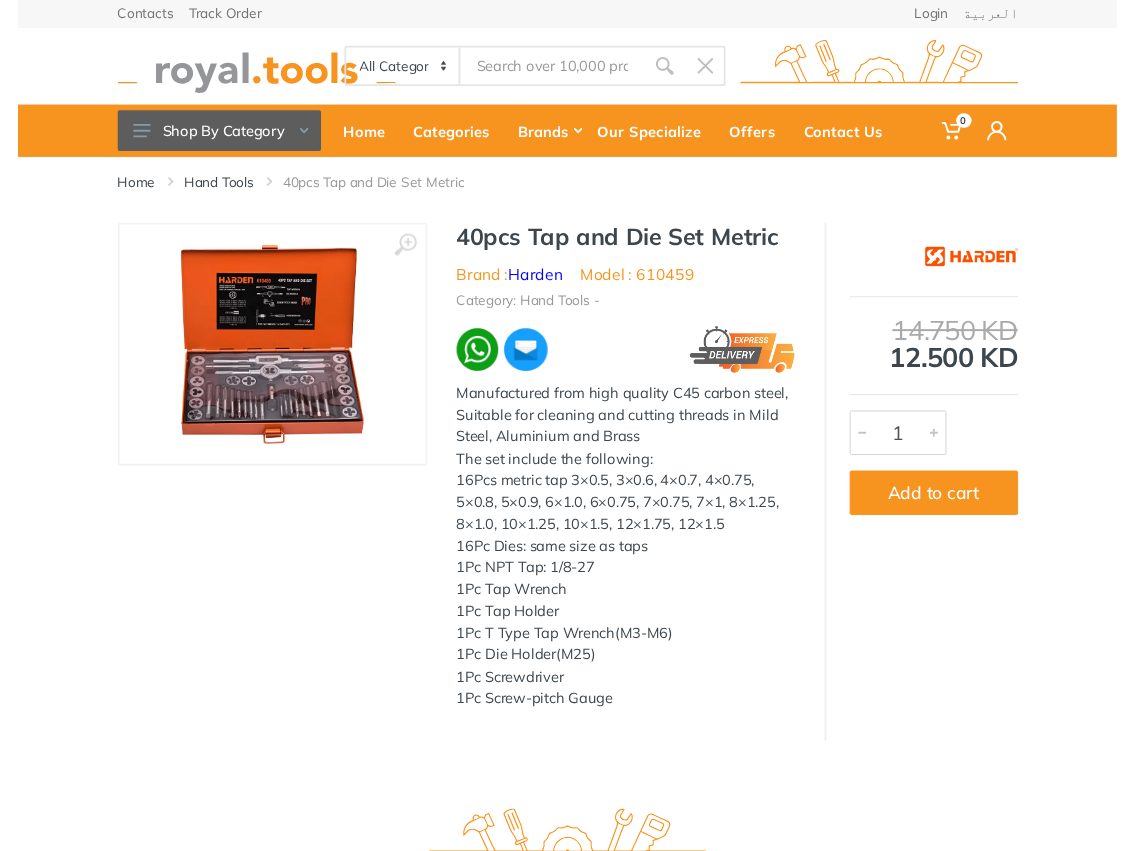 scroll, scrollTop: 0, scrollLeft: 0, axis: both 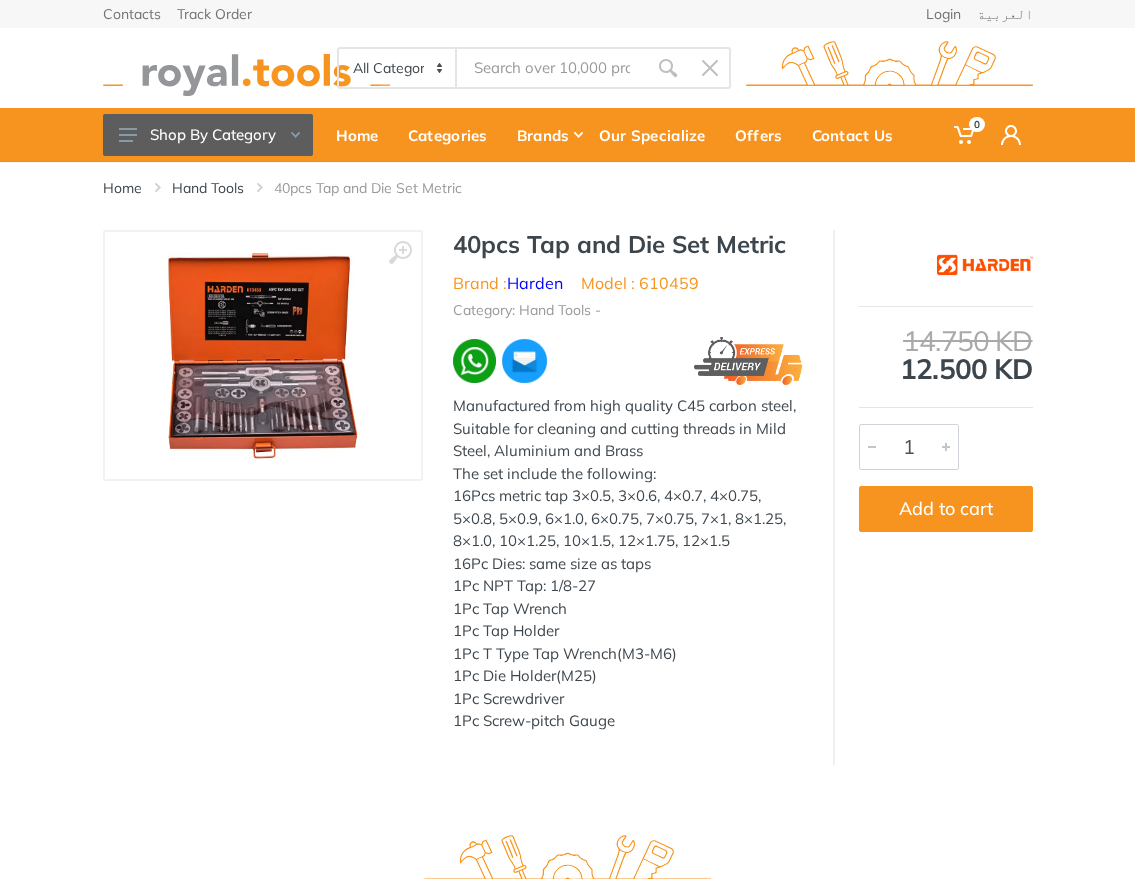 click on "40pcs Tap and Die Set Metric" at bounding box center [628, 244] 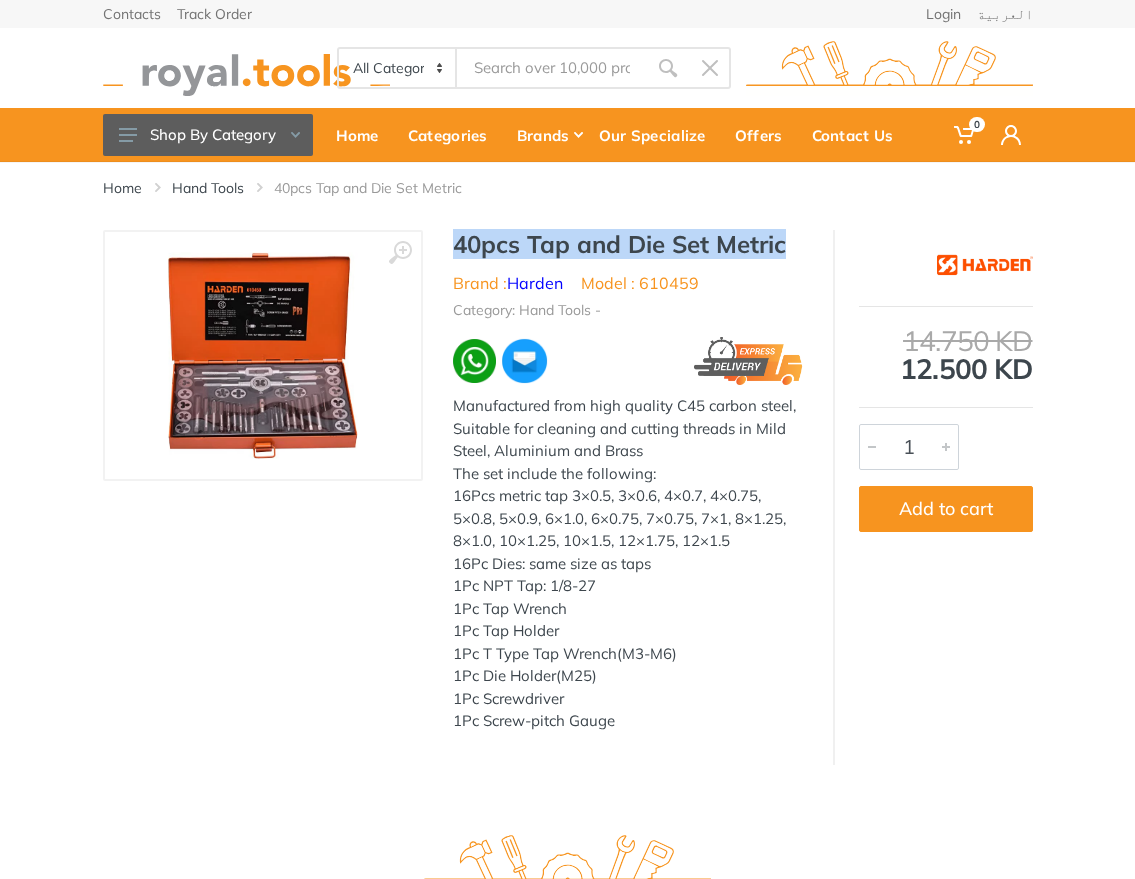 drag, startPoint x: 775, startPoint y: 240, endPoint x: 458, endPoint y: 251, distance: 317.1908 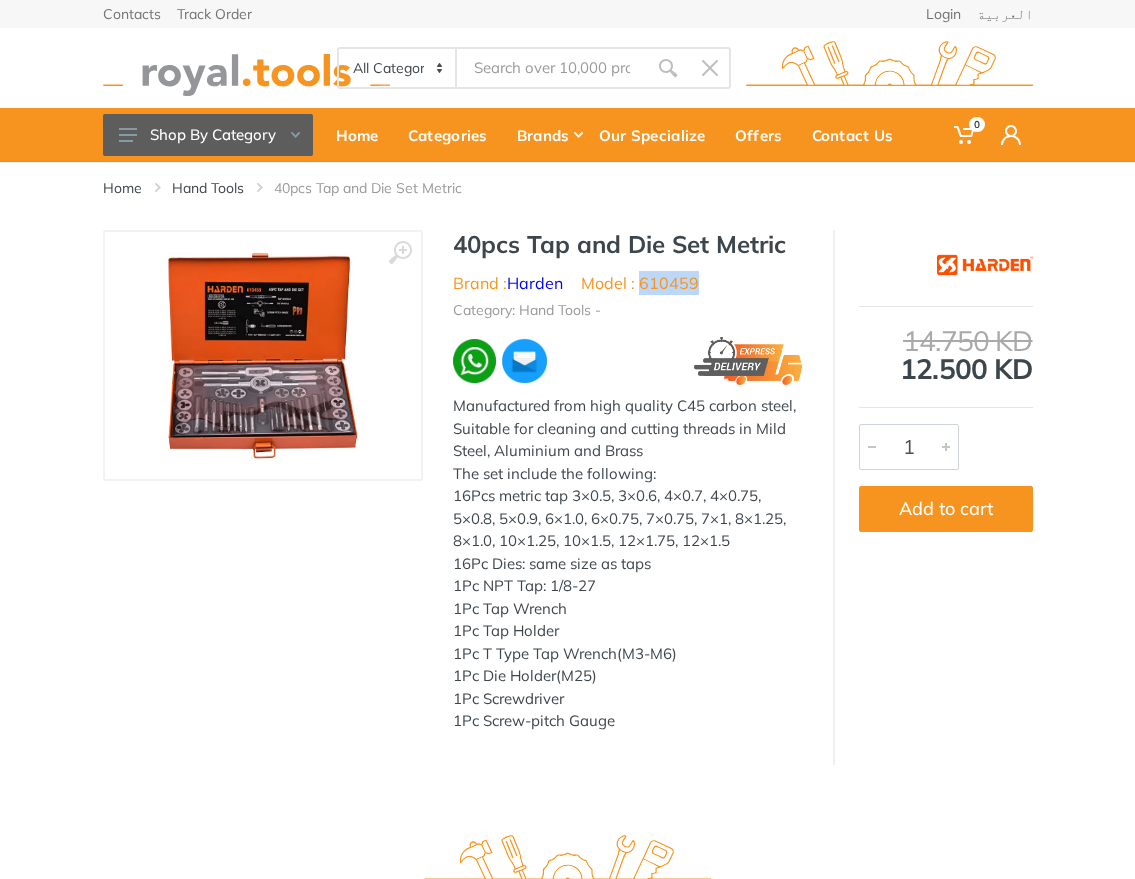 drag, startPoint x: 712, startPoint y: 287, endPoint x: 638, endPoint y: 283, distance: 74.10803 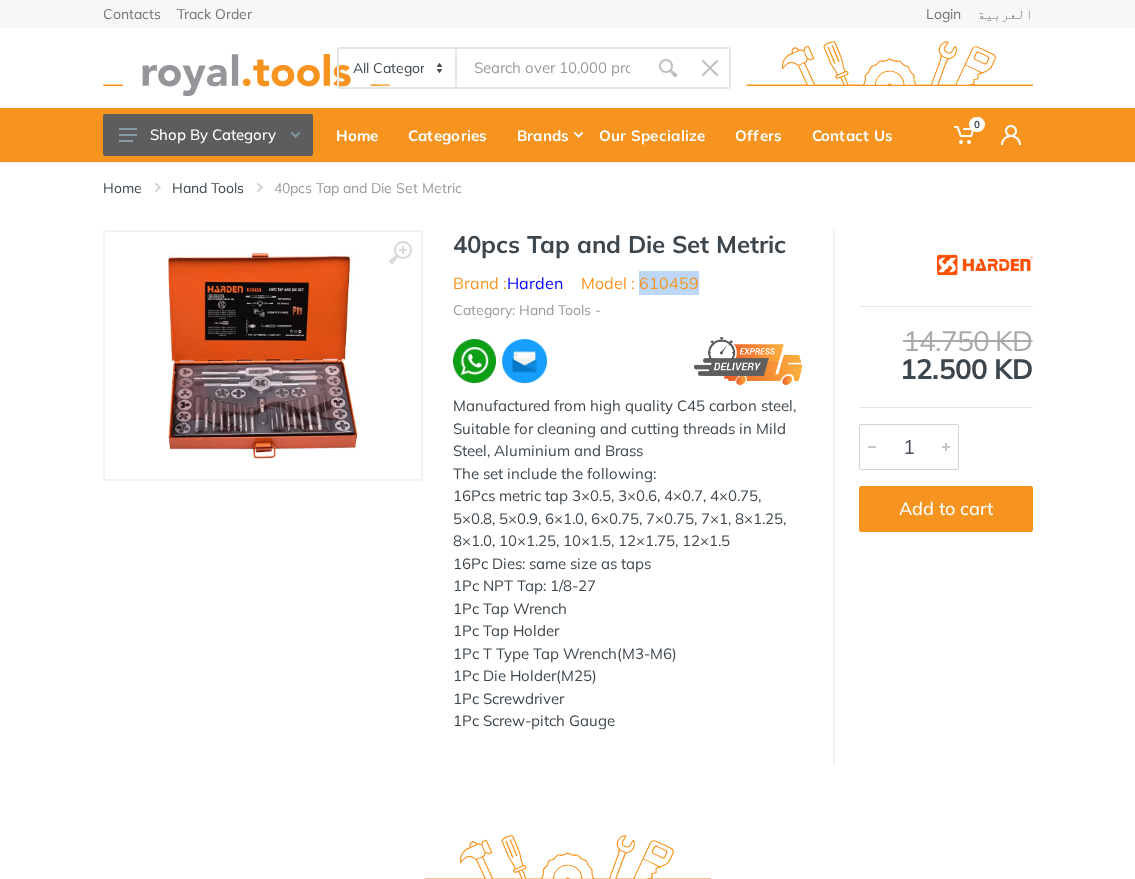 copy on "610459" 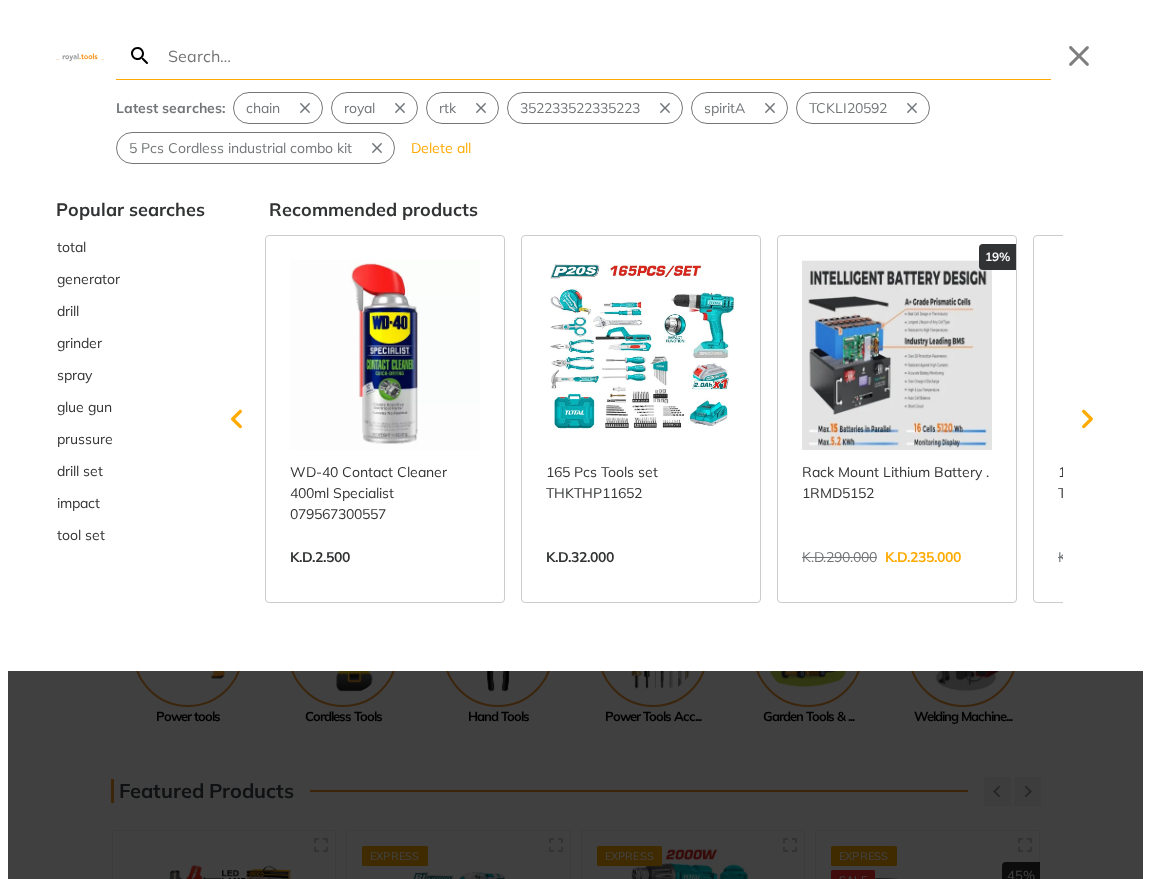 scroll, scrollTop: 0, scrollLeft: 0, axis: both 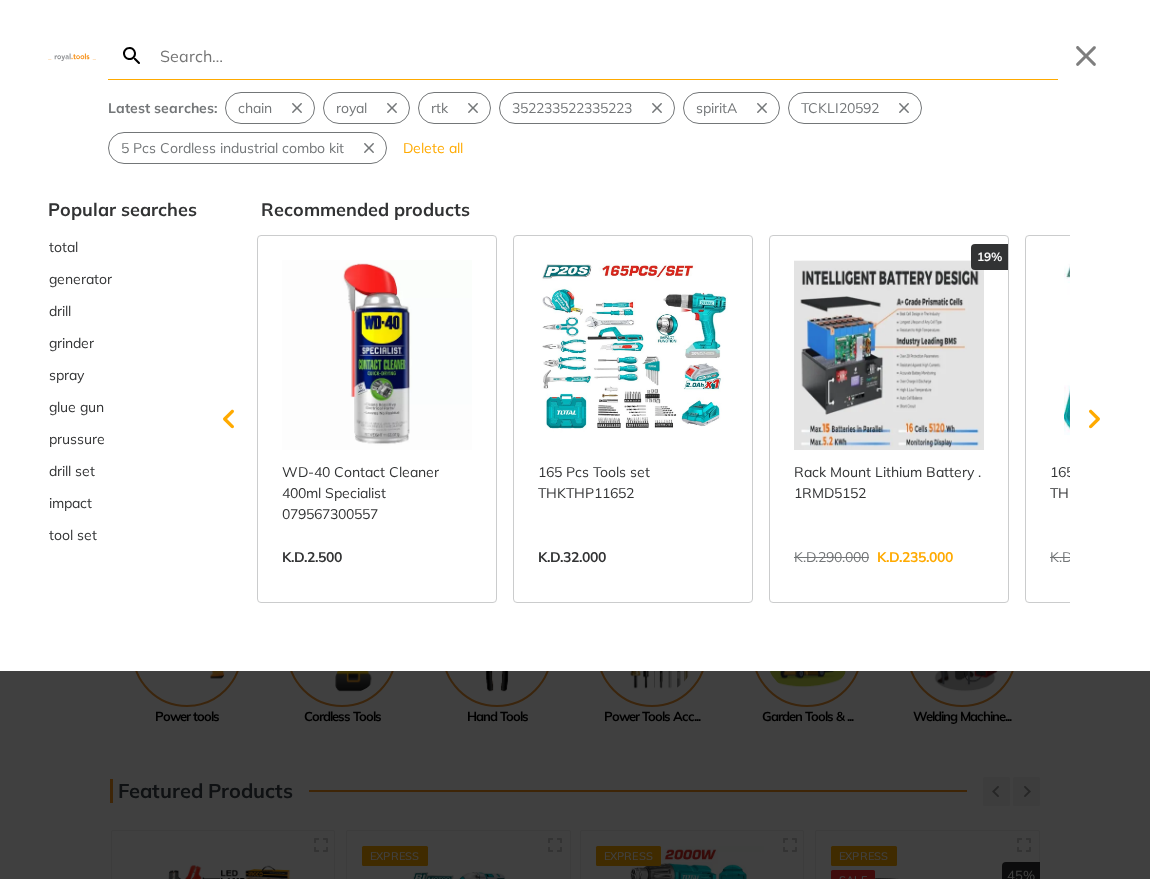 type on "Polisher 180mm (7") 1200 W" 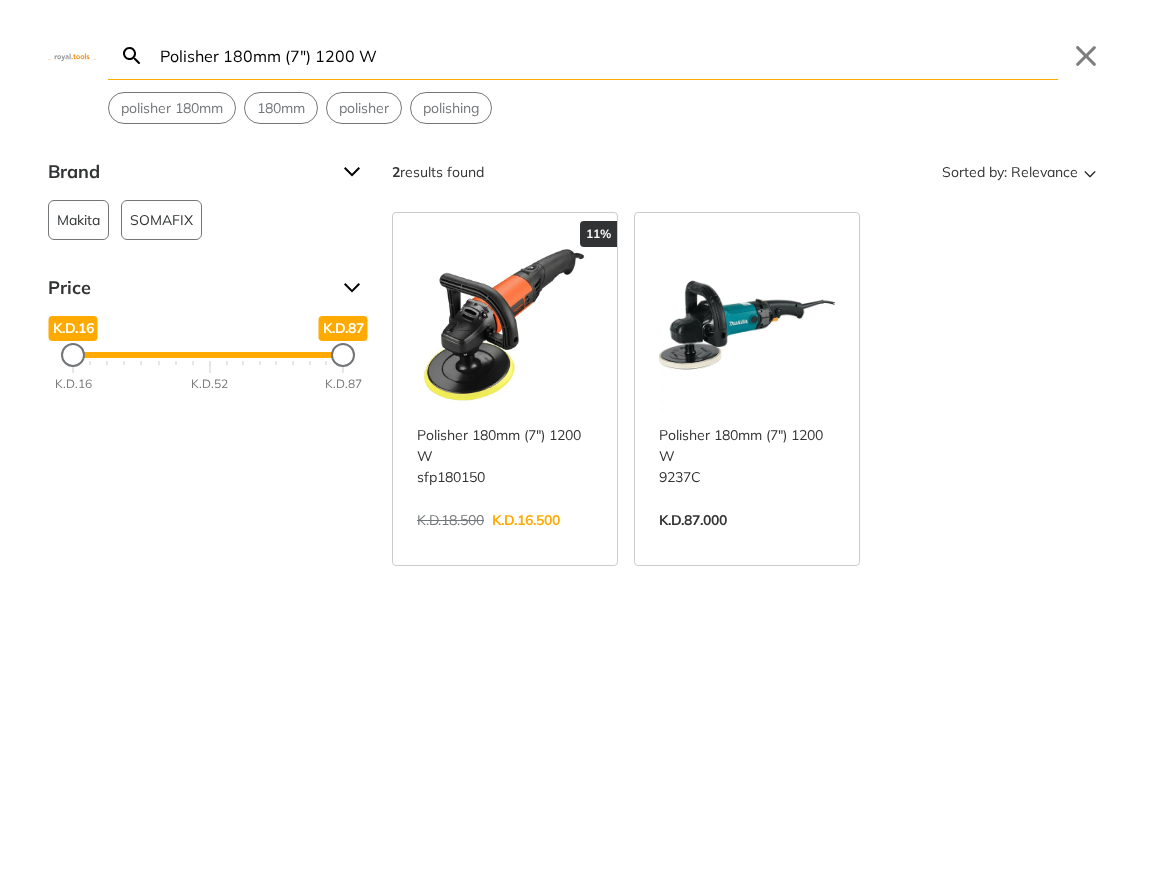 click on "Polisher 180mm (7") 1200 W" at bounding box center [607, 55] 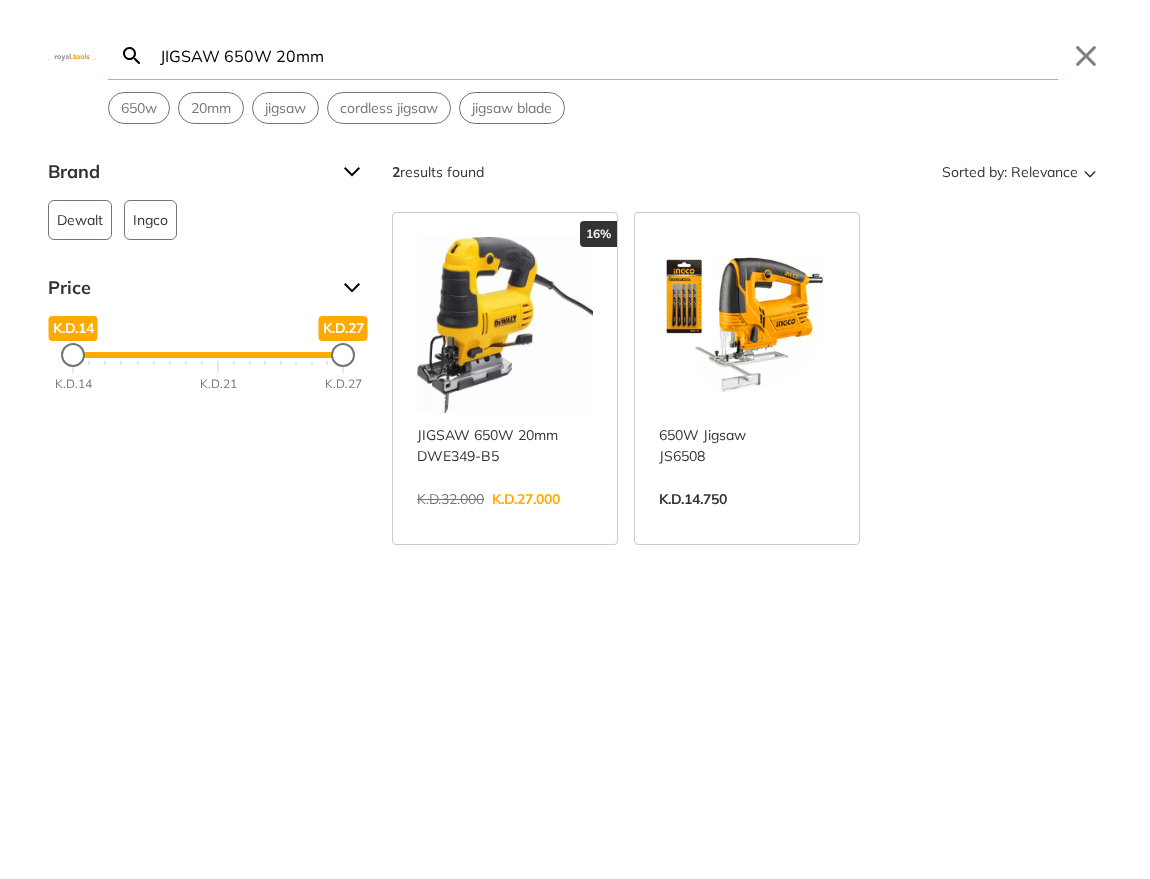 paste on "ig saw 650w" 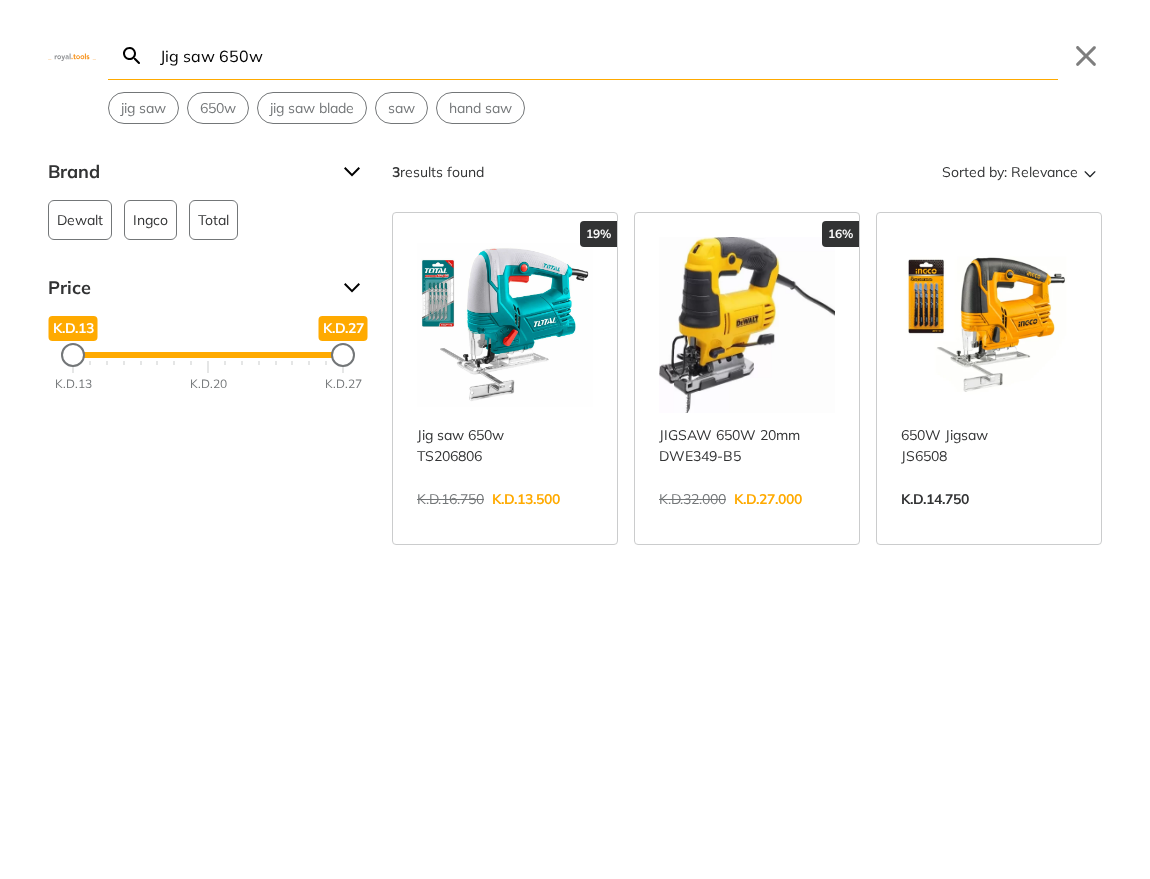 paste on "Cut off saw 2200W" 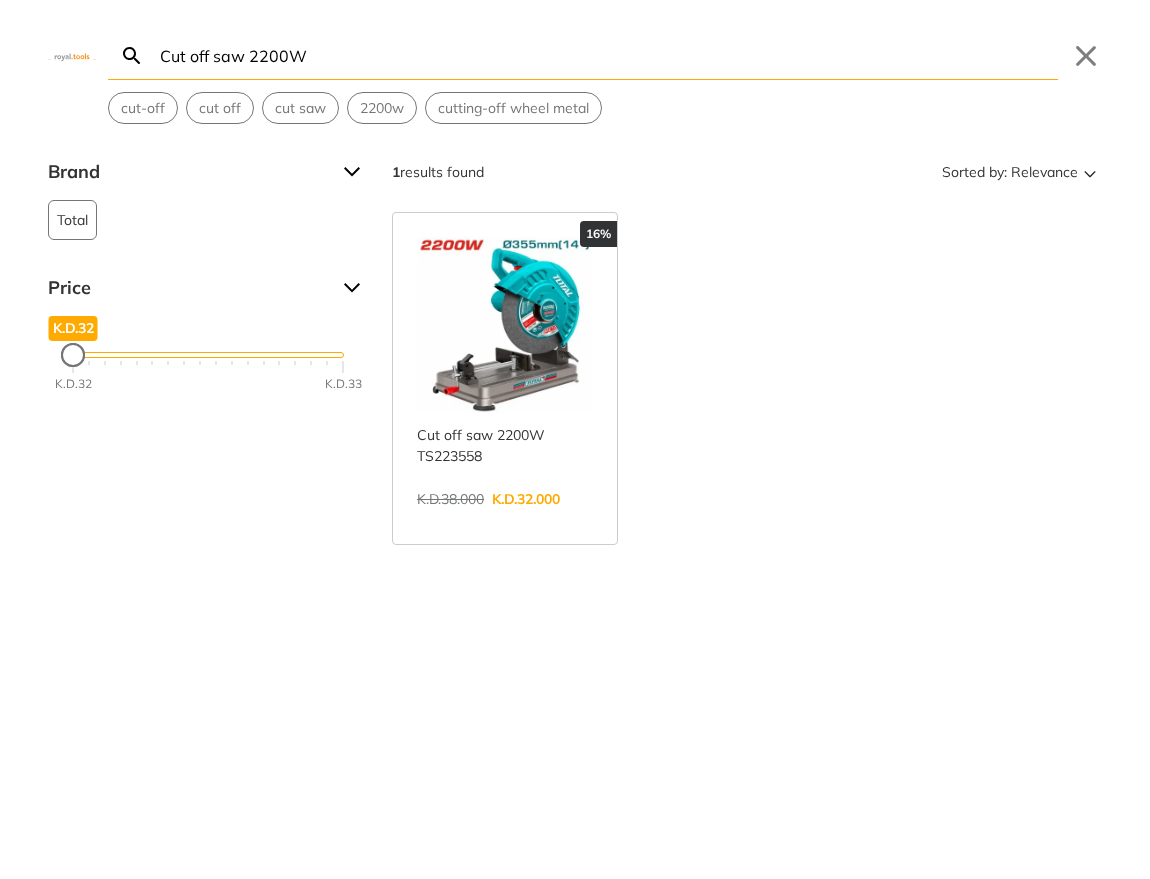 click on "Cut off saw 2200W" at bounding box center (607, 55) 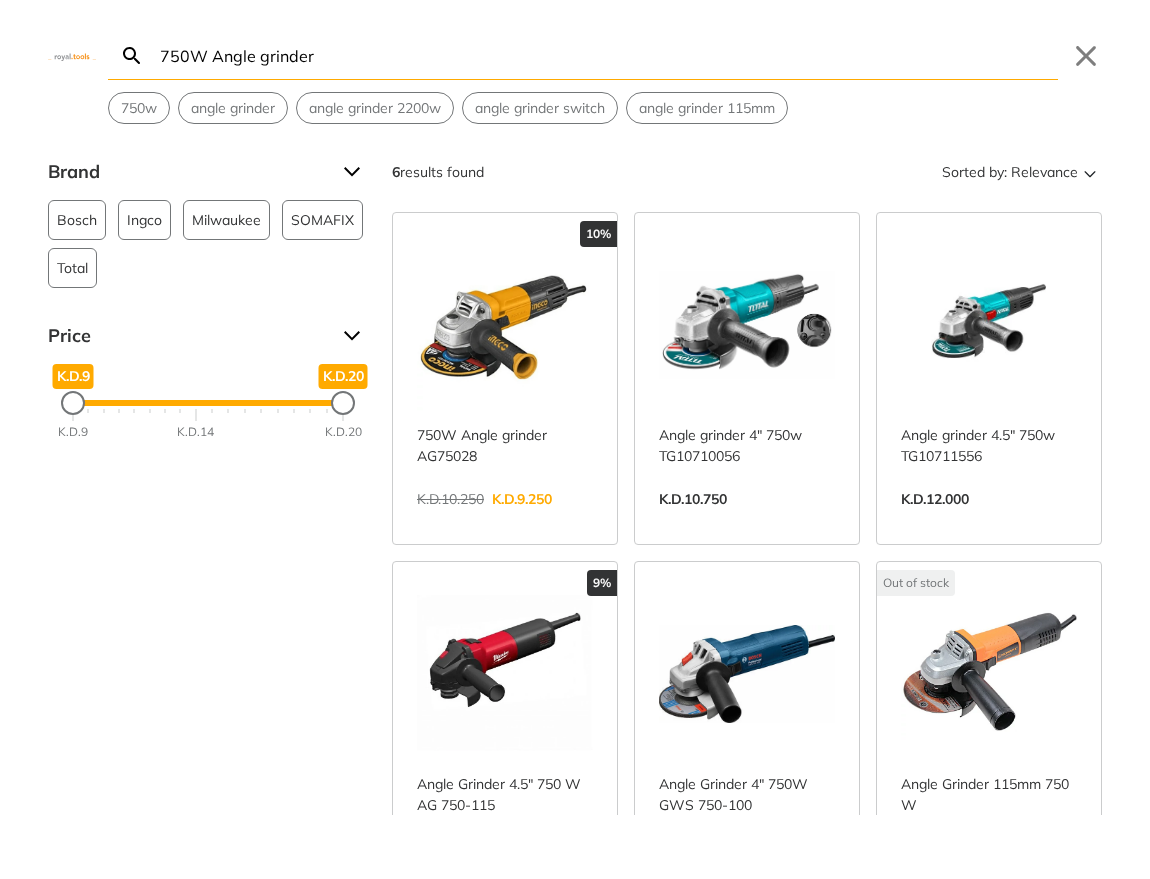 paste on "High Pressure Washer 1800W 140 Ba" 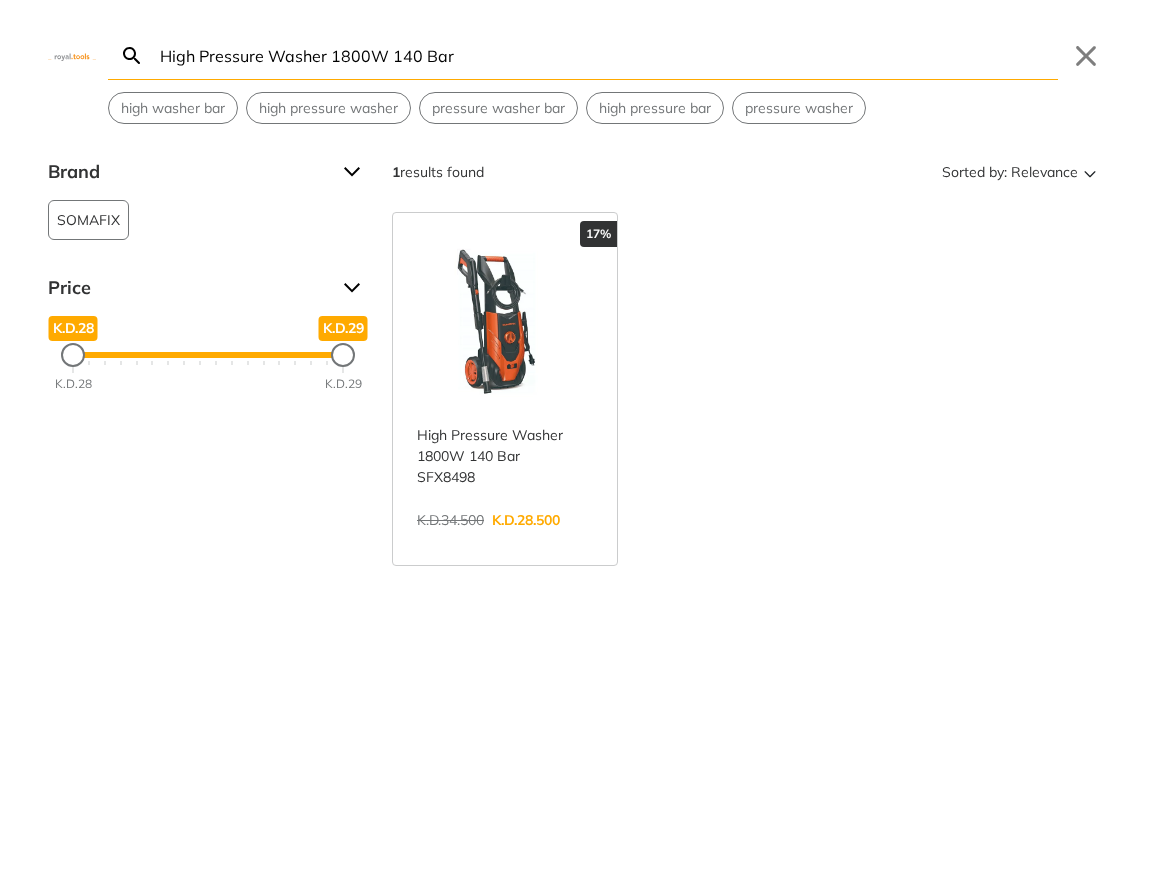 click on "High Pressure Washer 1800W 140 Bar" at bounding box center [607, 55] 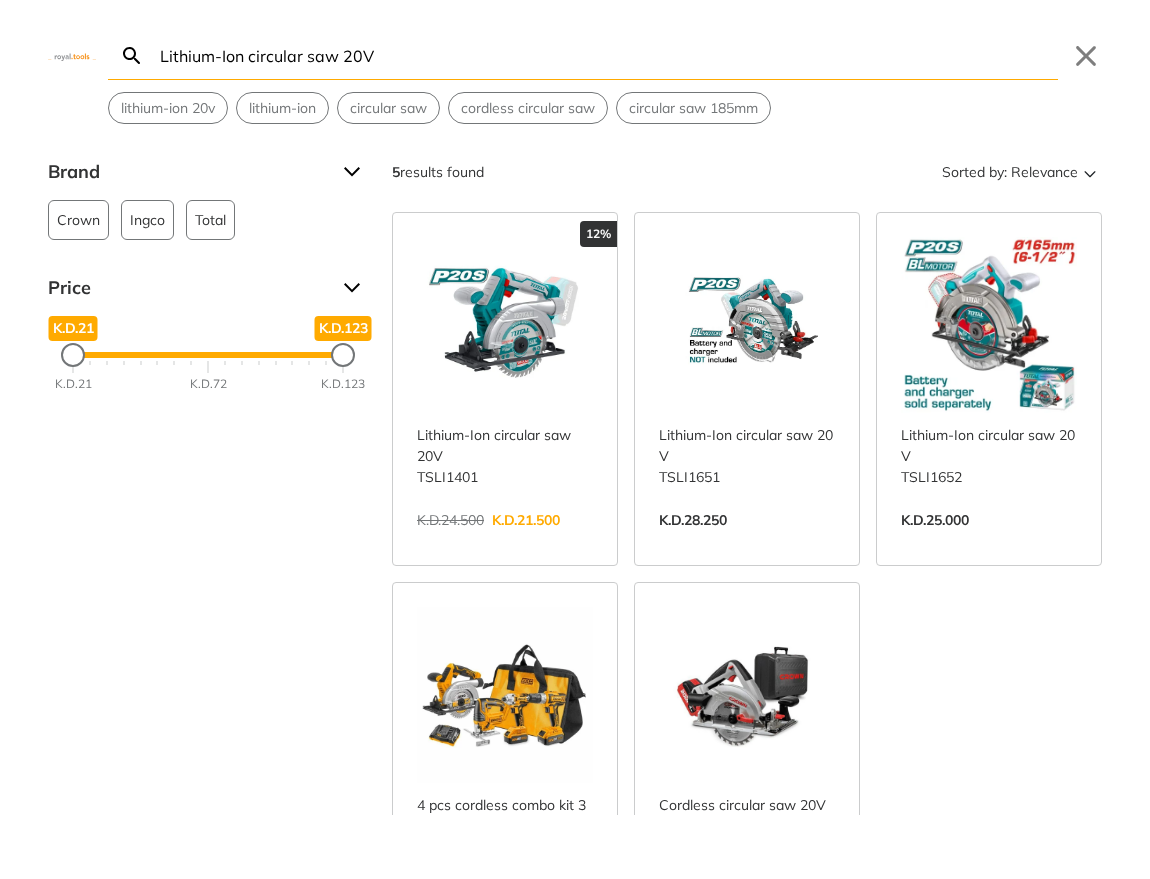 click on "Lithium-Ion circular saw 20V" at bounding box center [607, 55] 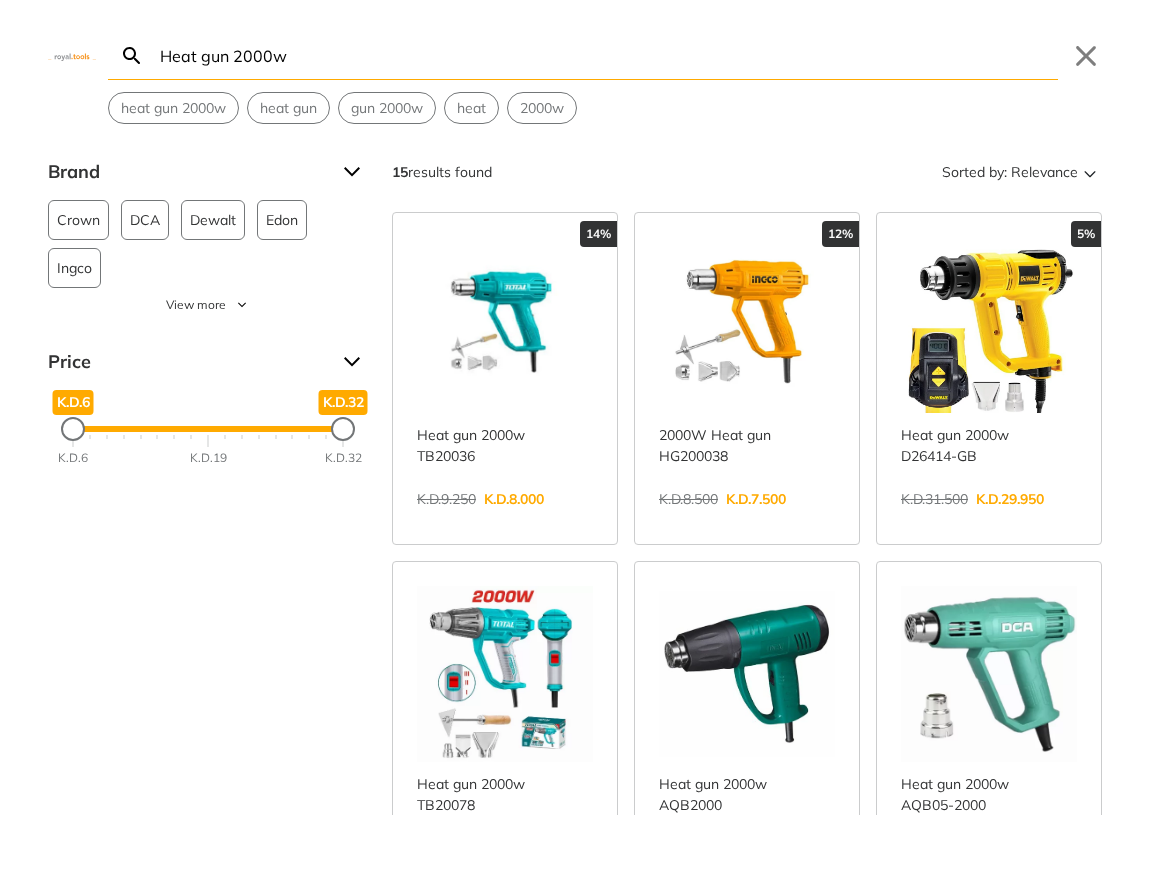 paste on "Tile cutter 1200mm" 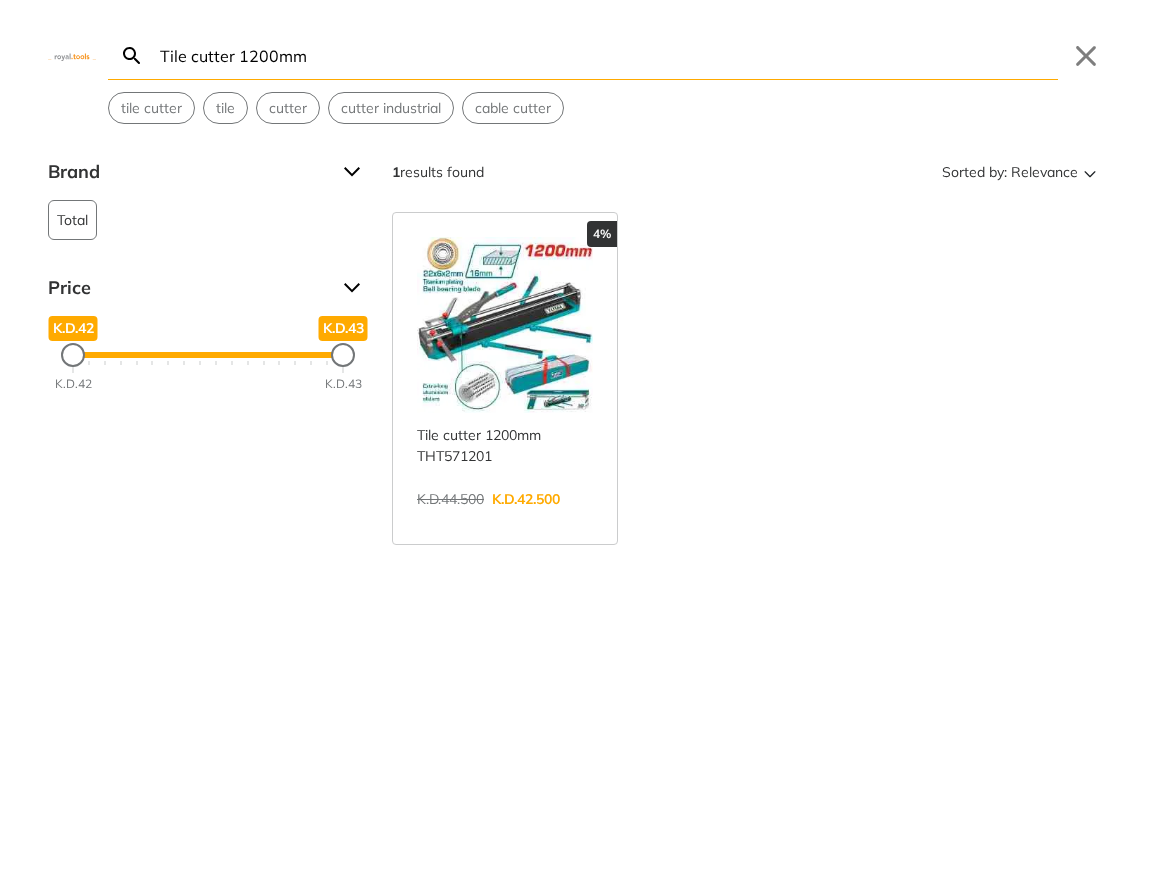 click on "Tile cutter 1200mm" at bounding box center (607, 55) 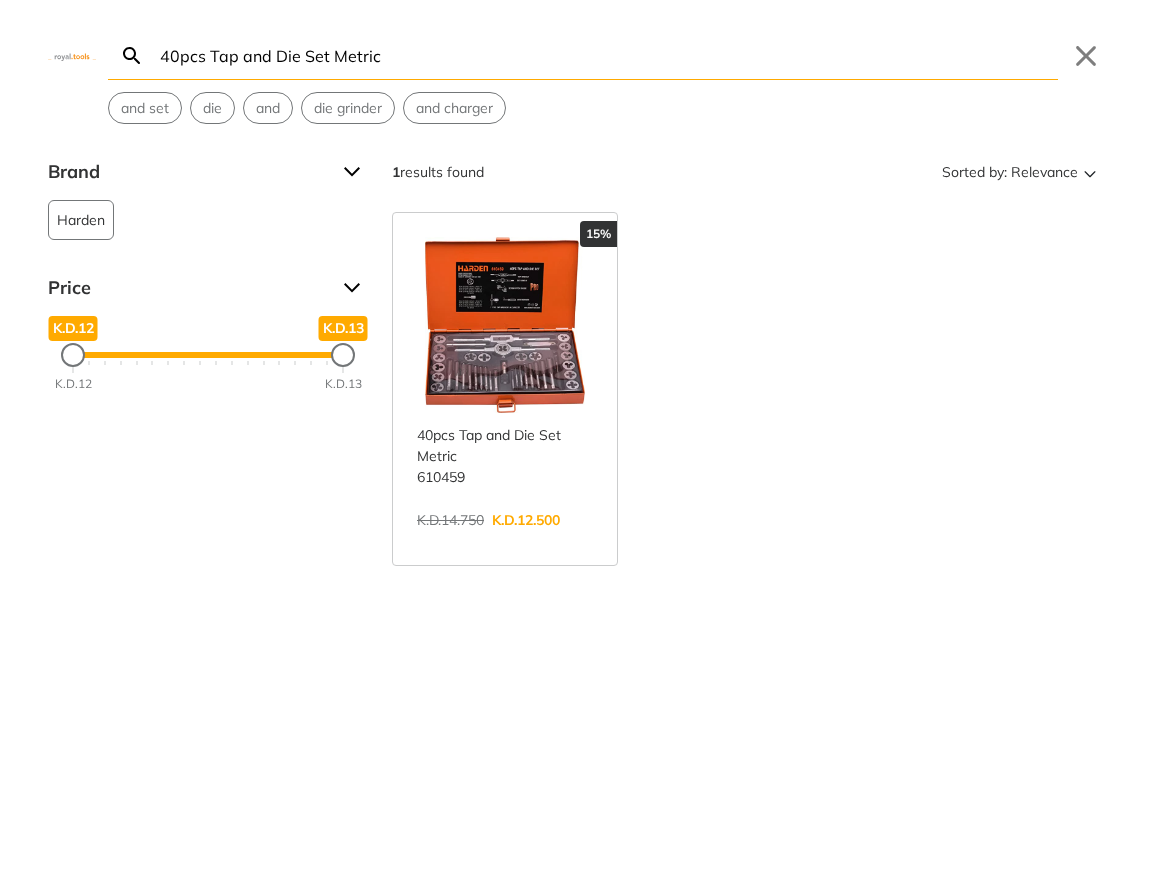 type on "40pcs Tap and Die Set Metric" 